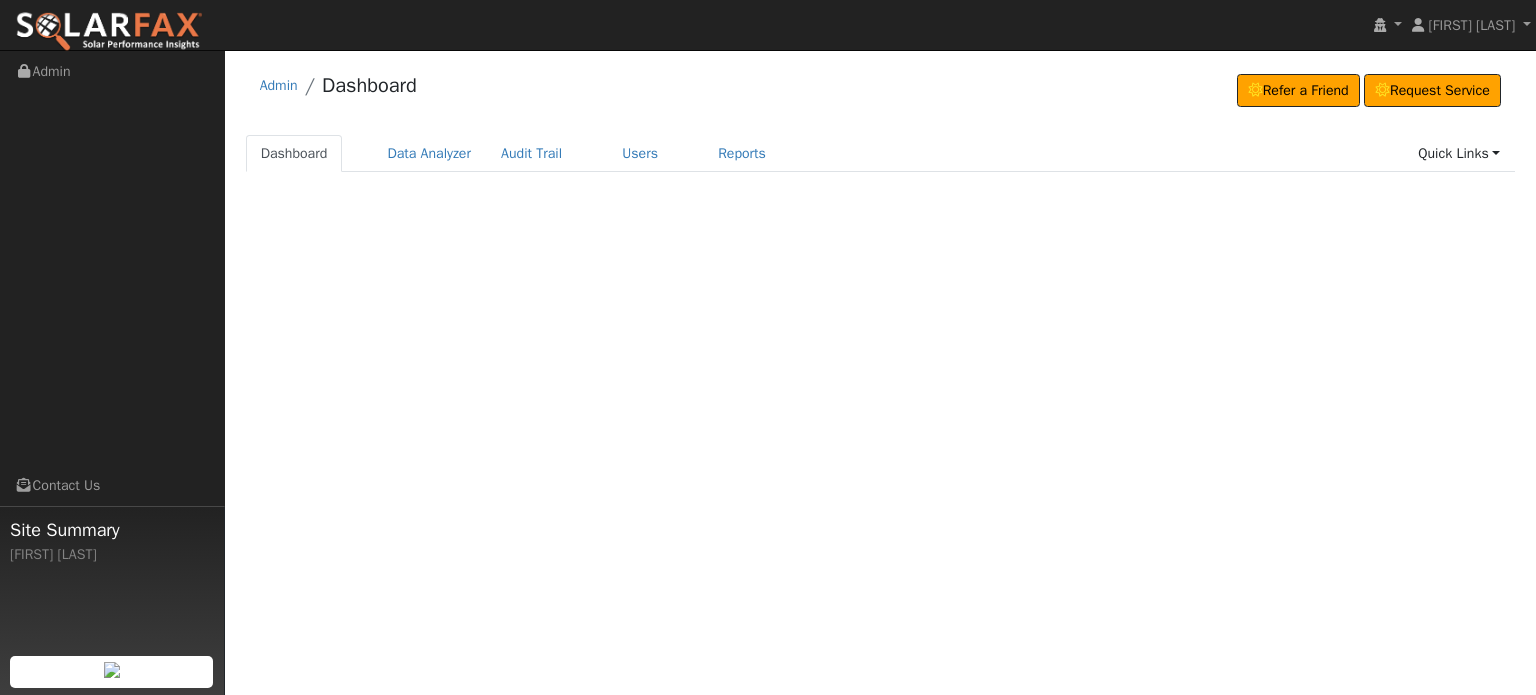scroll, scrollTop: 0, scrollLeft: 0, axis: both 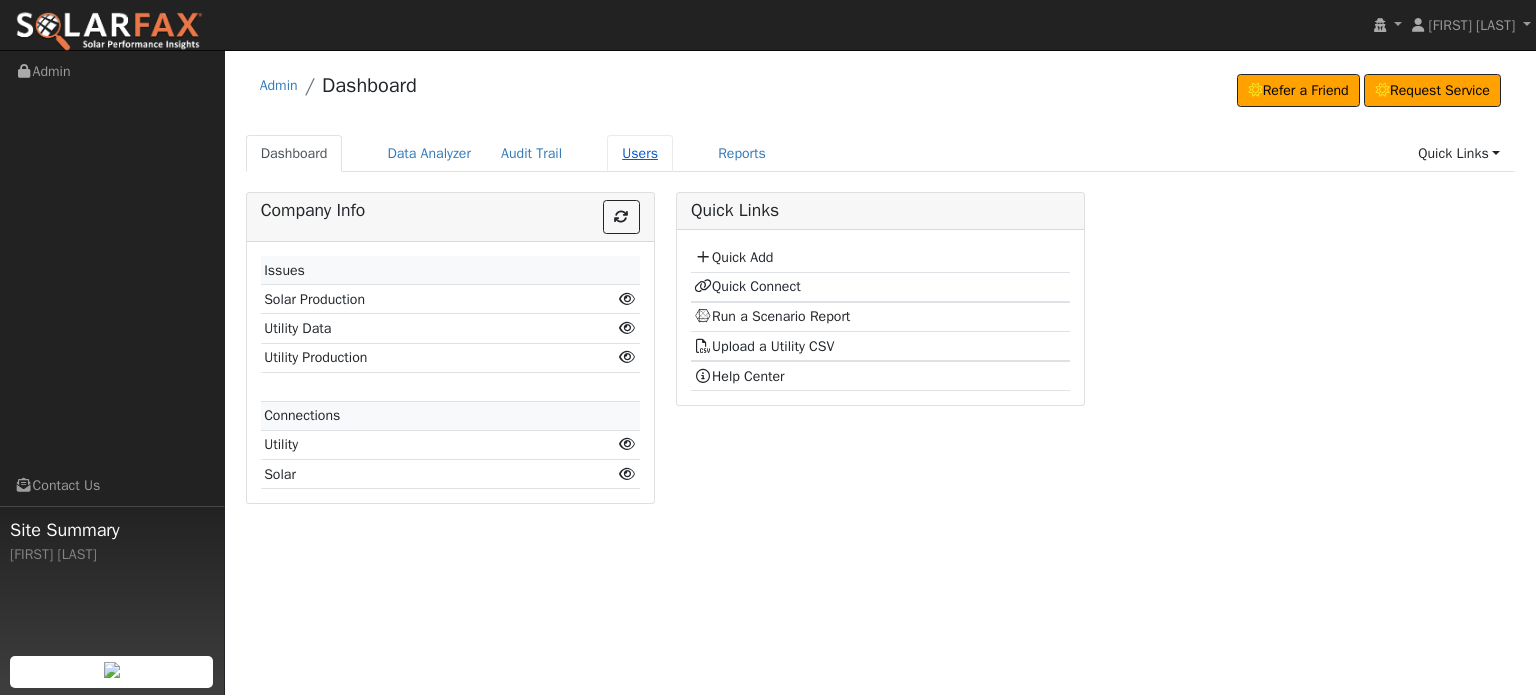 click on "Users" at bounding box center [640, 153] 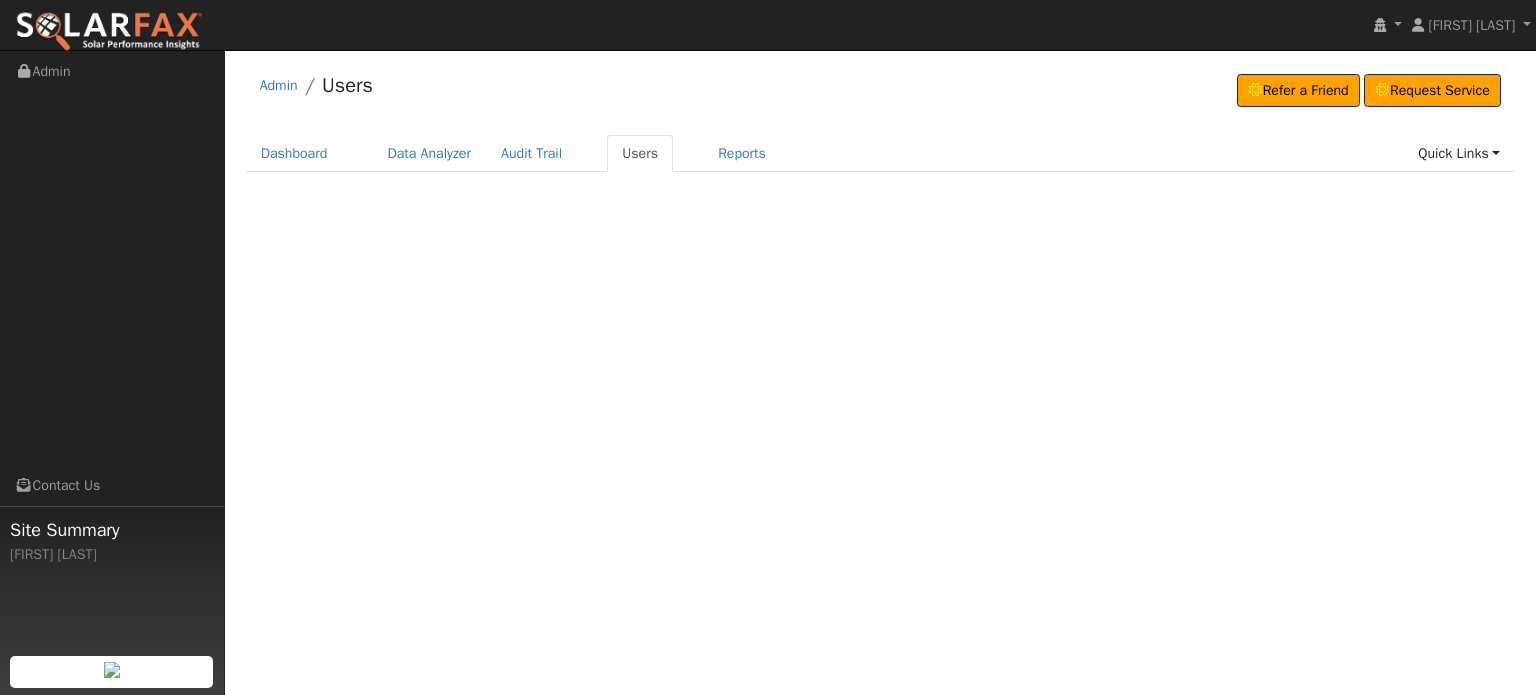 scroll, scrollTop: 0, scrollLeft: 0, axis: both 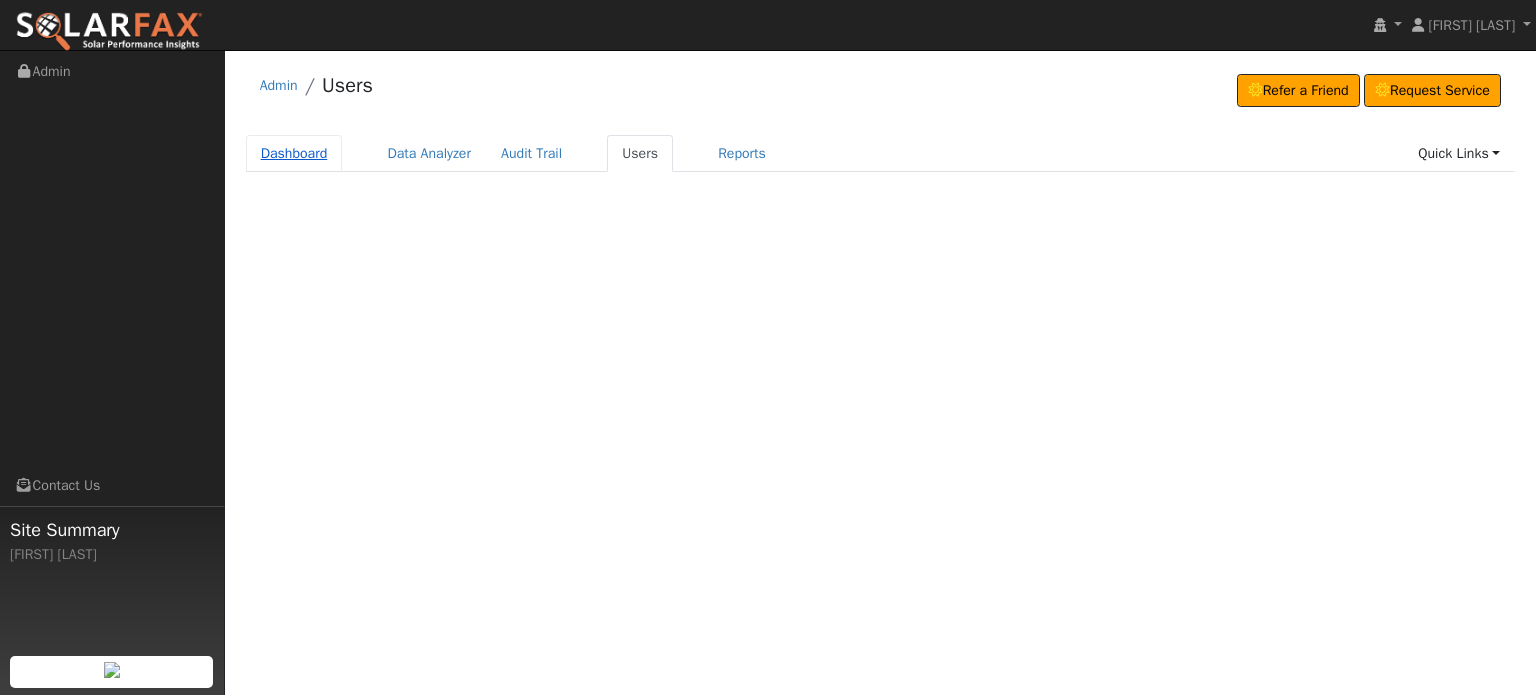 click on "Dashboard" at bounding box center (294, 153) 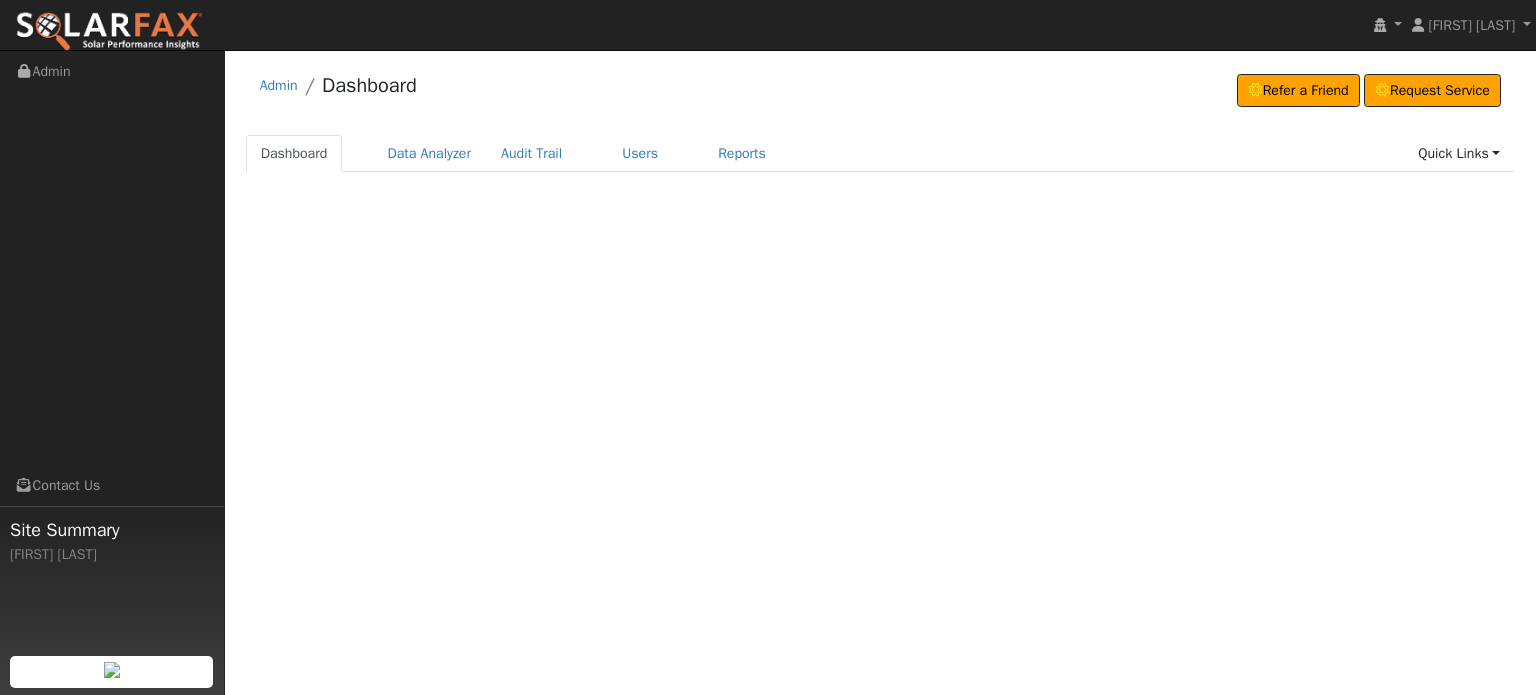 scroll, scrollTop: 0, scrollLeft: 0, axis: both 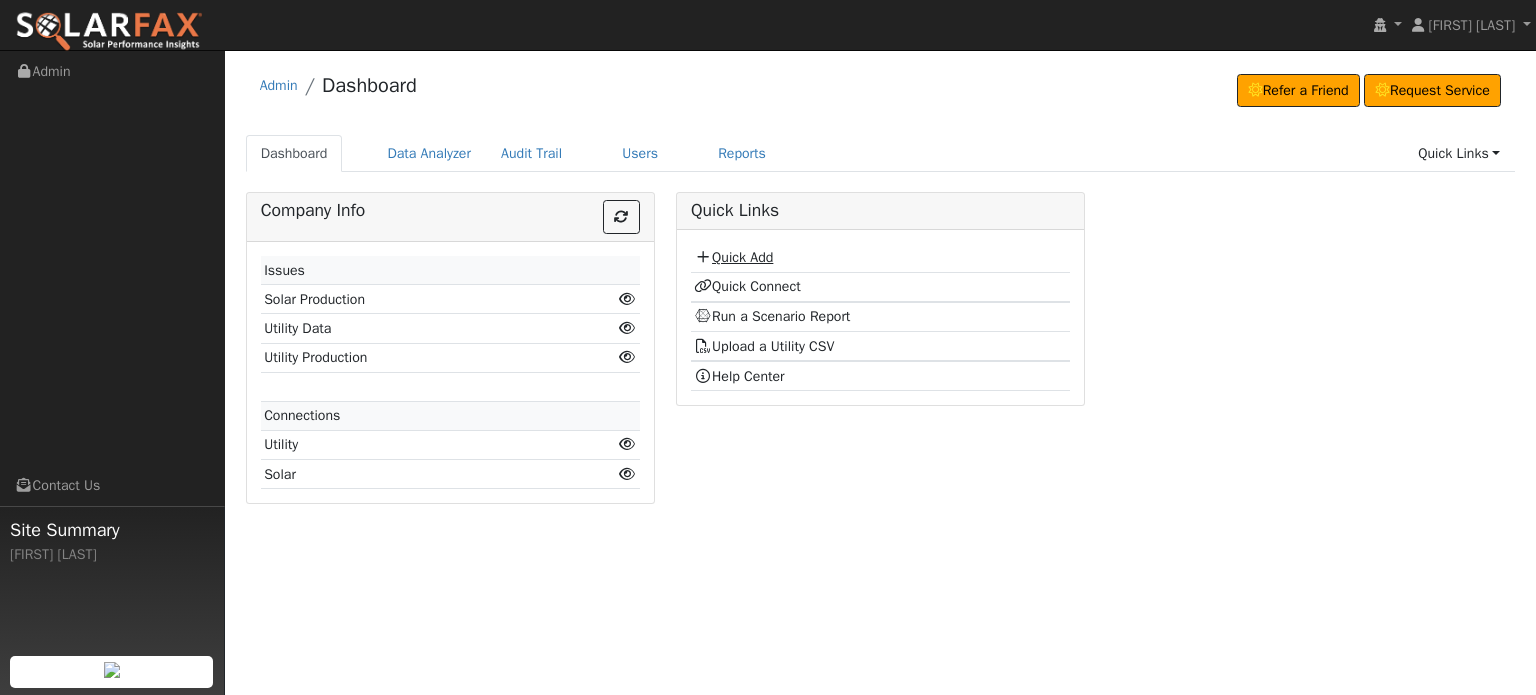 click on "Quick Add" at bounding box center (733, 257) 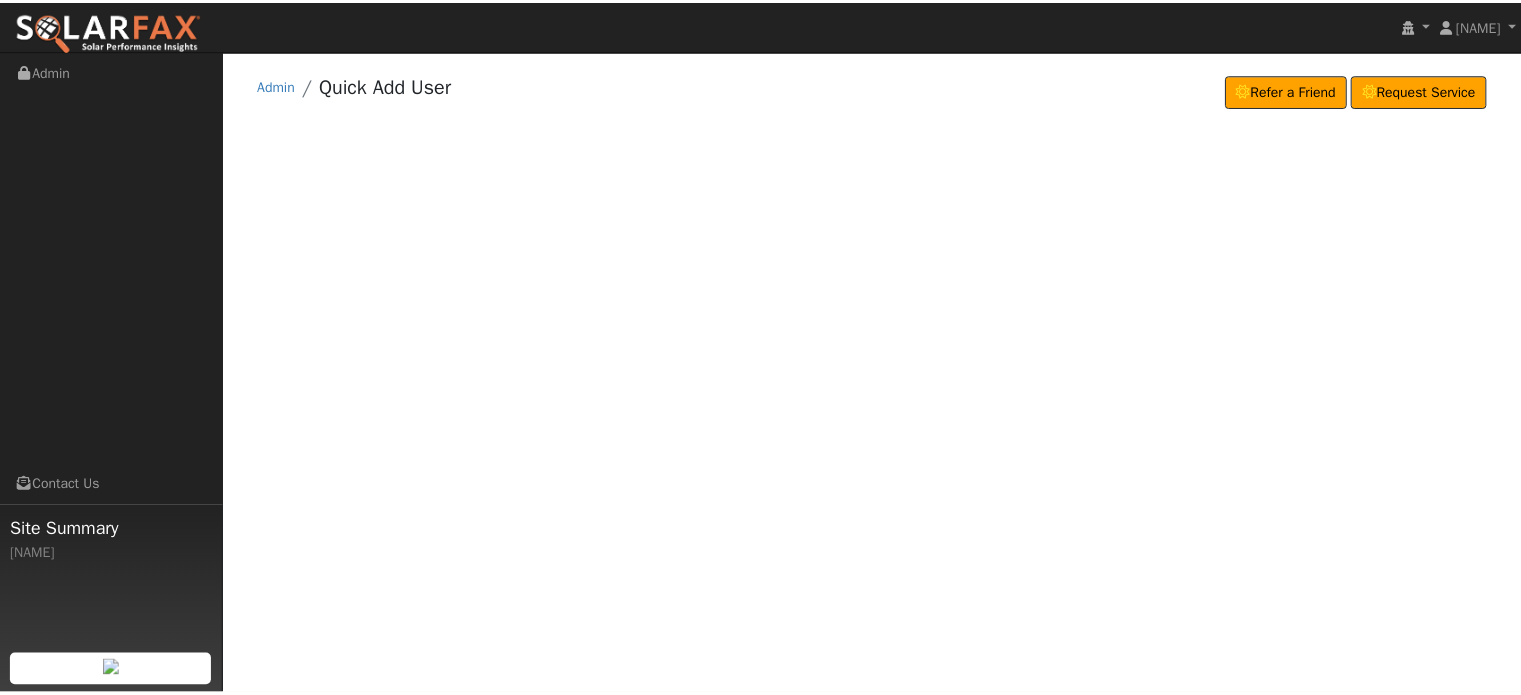scroll, scrollTop: 0, scrollLeft: 0, axis: both 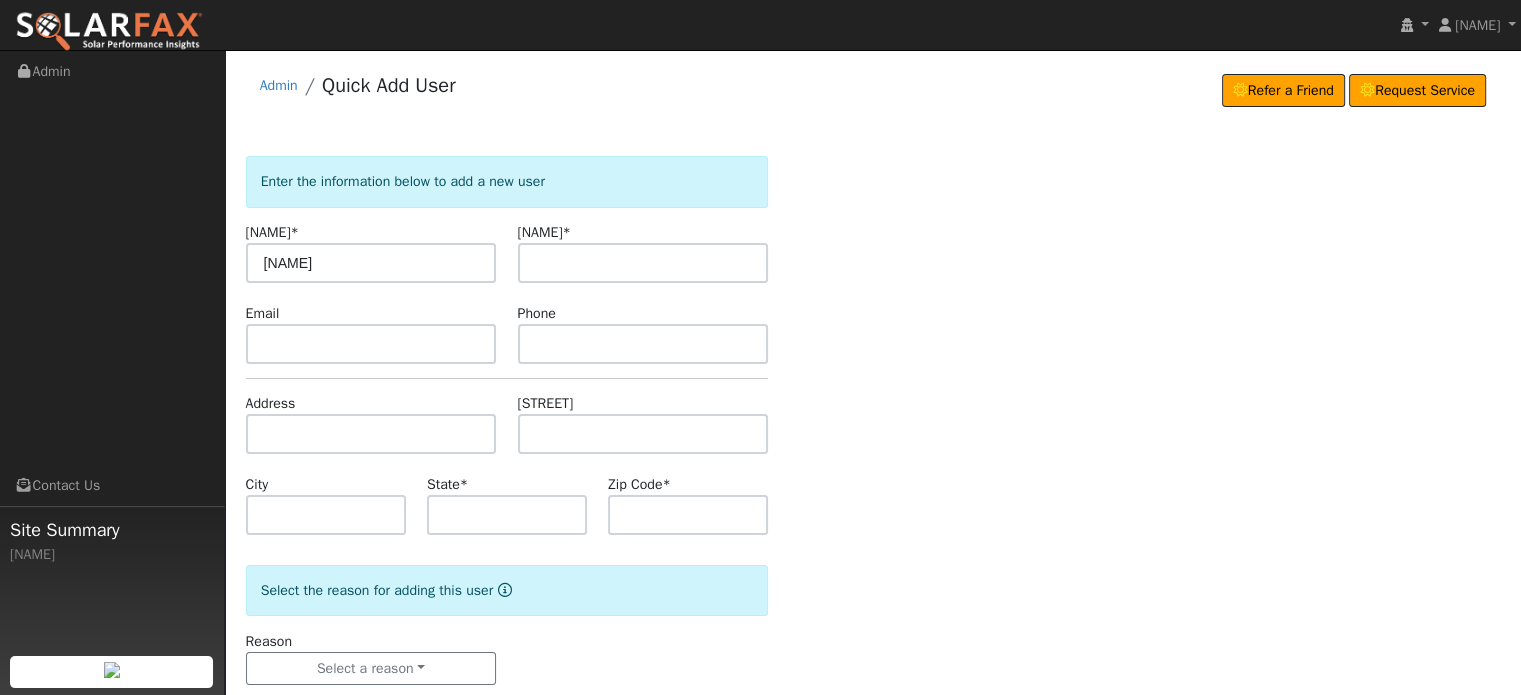 type on "[NAME]" 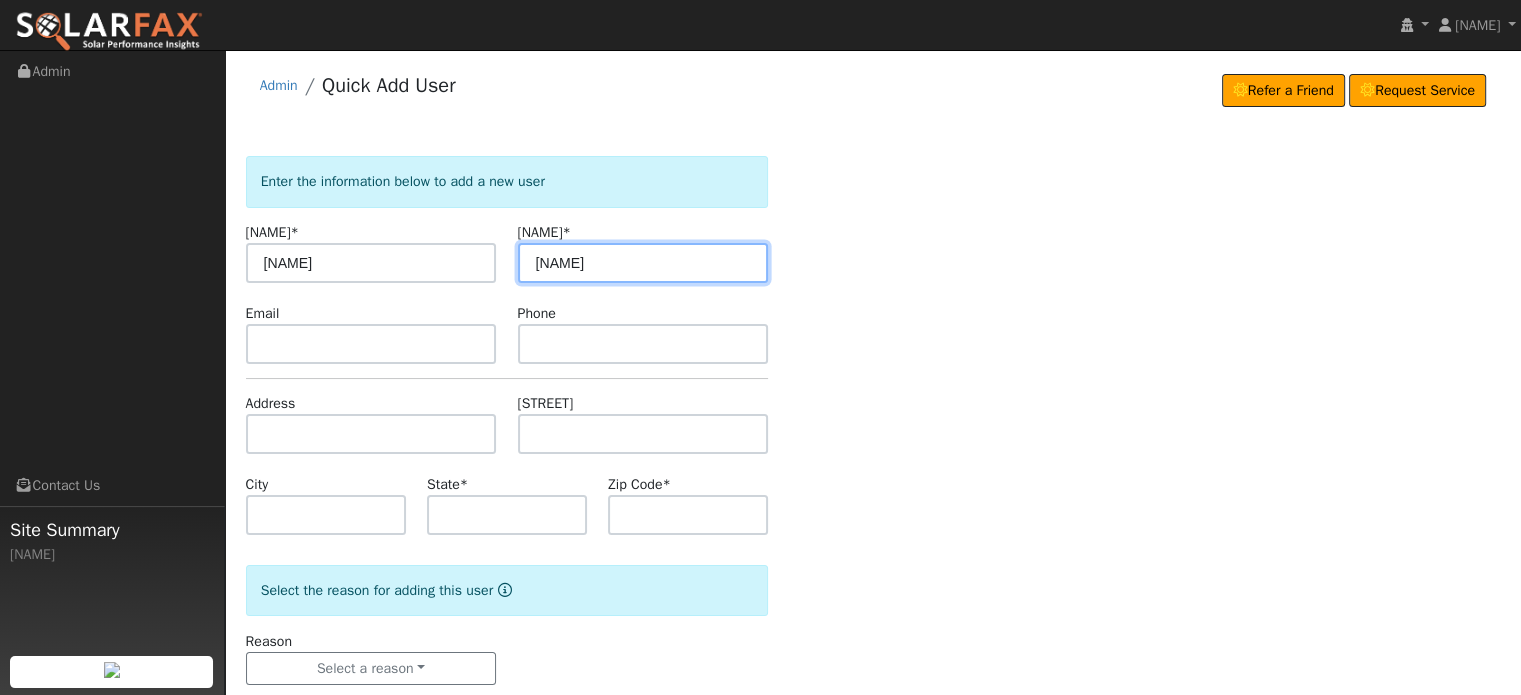 type on "[NAME]" 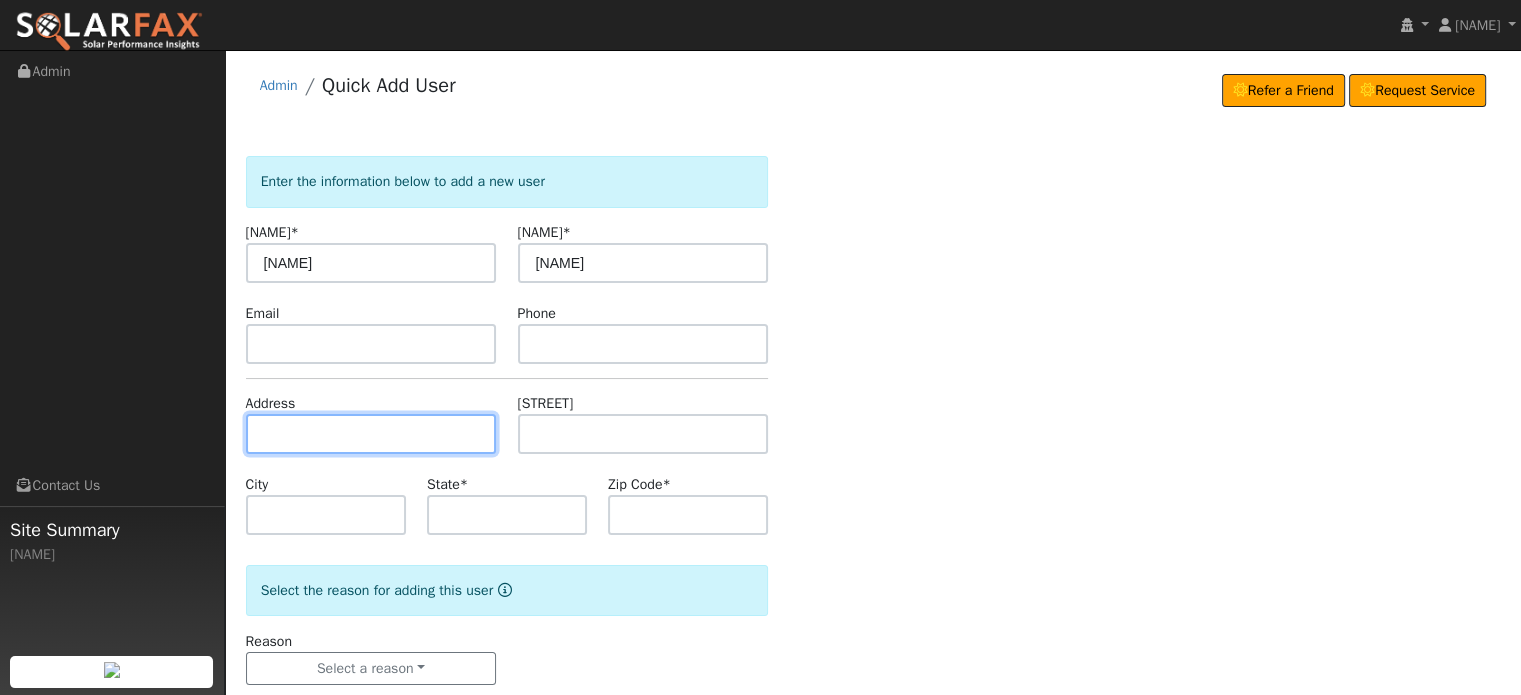 click at bounding box center (371, 434) 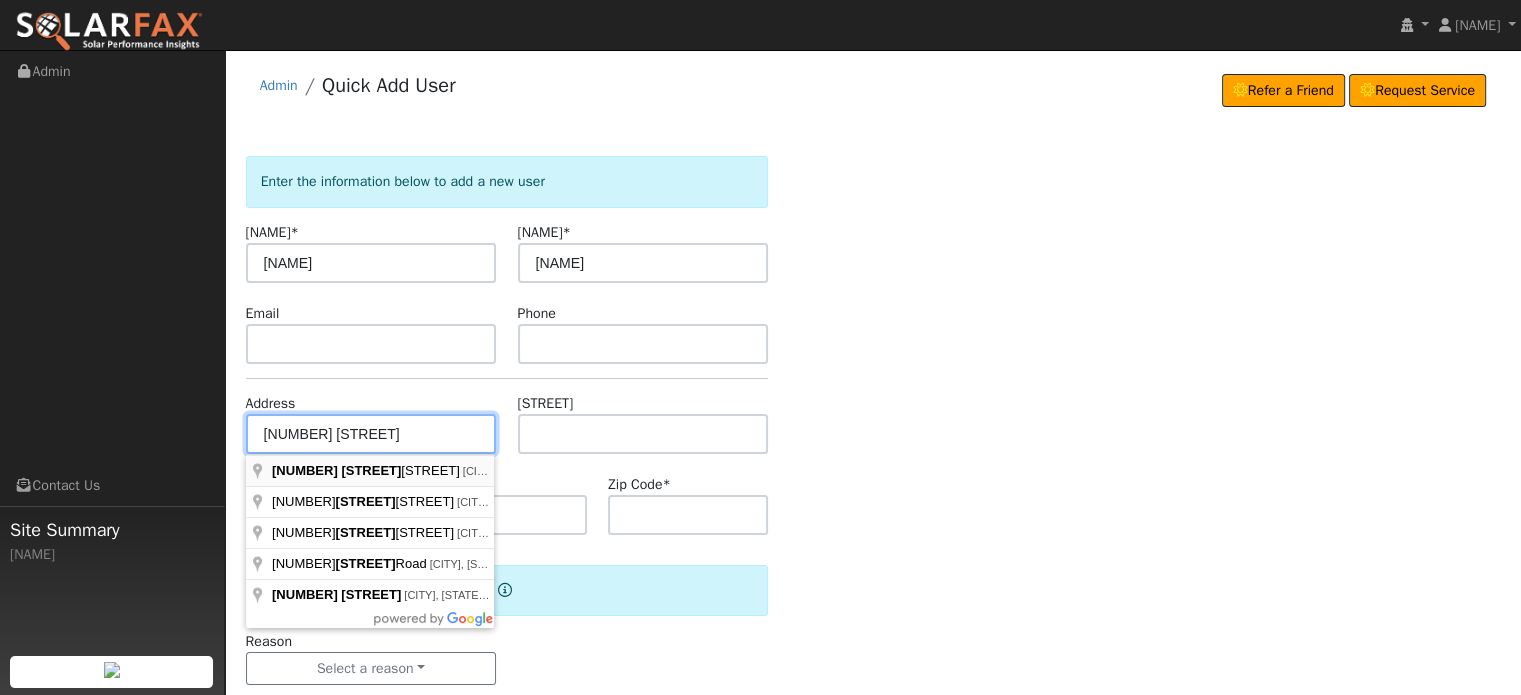 type on "[NUMBER] [STREET]" 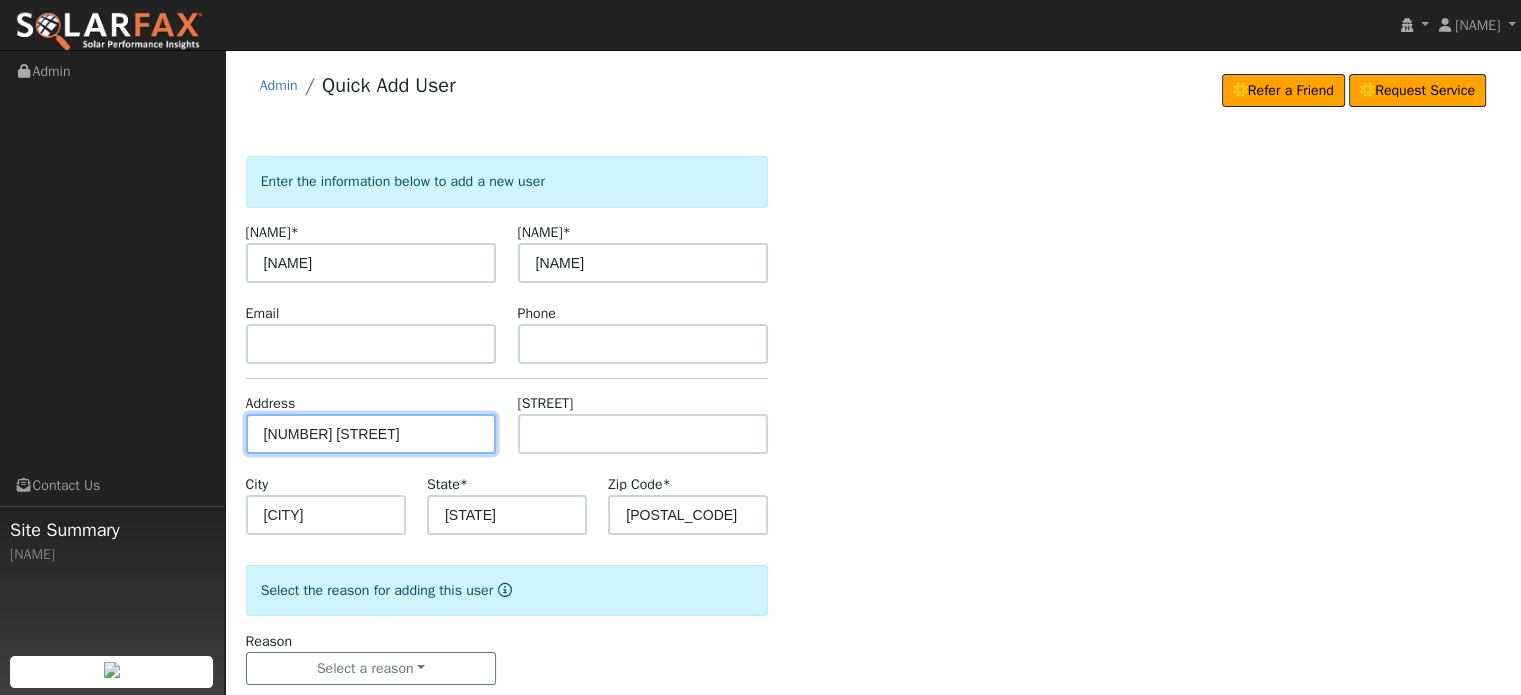 scroll, scrollTop: 0, scrollLeft: 0, axis: both 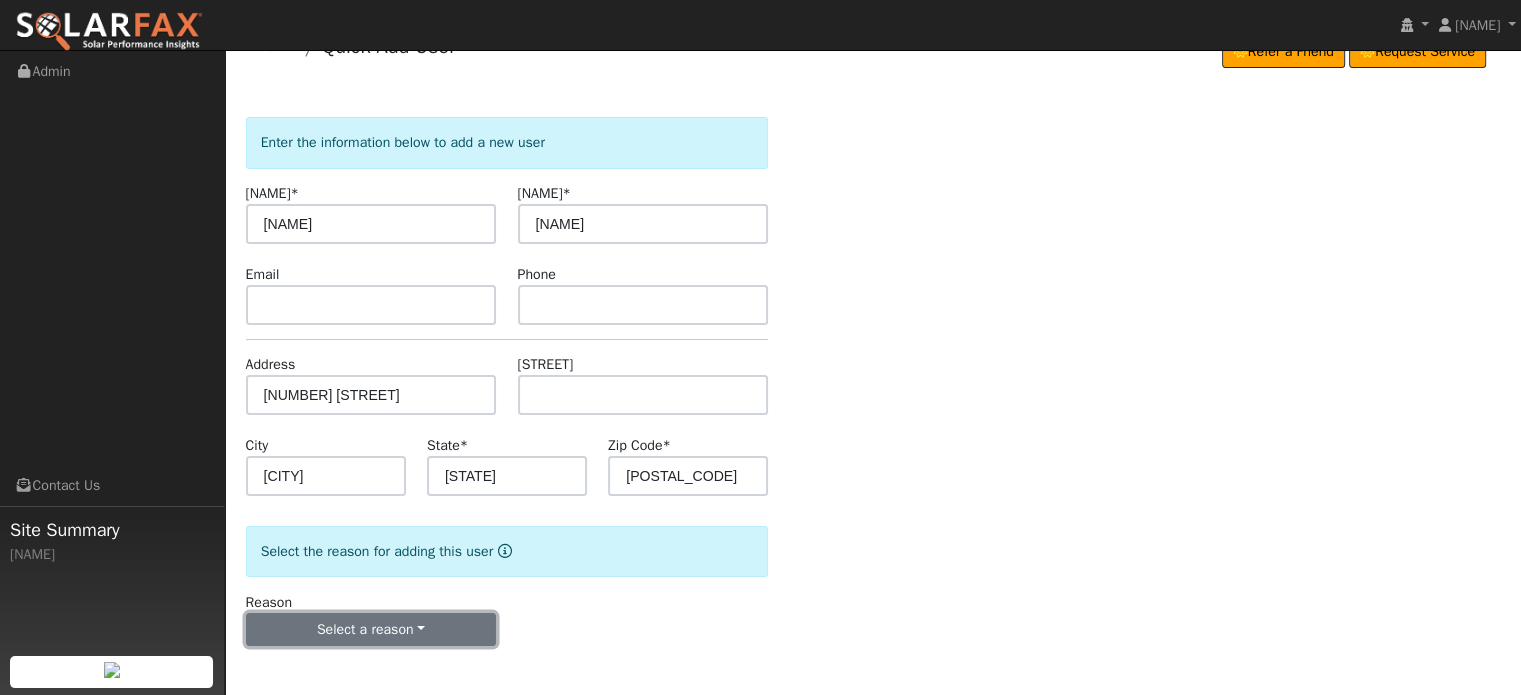 click on "Select a reason" at bounding box center (371, 630) 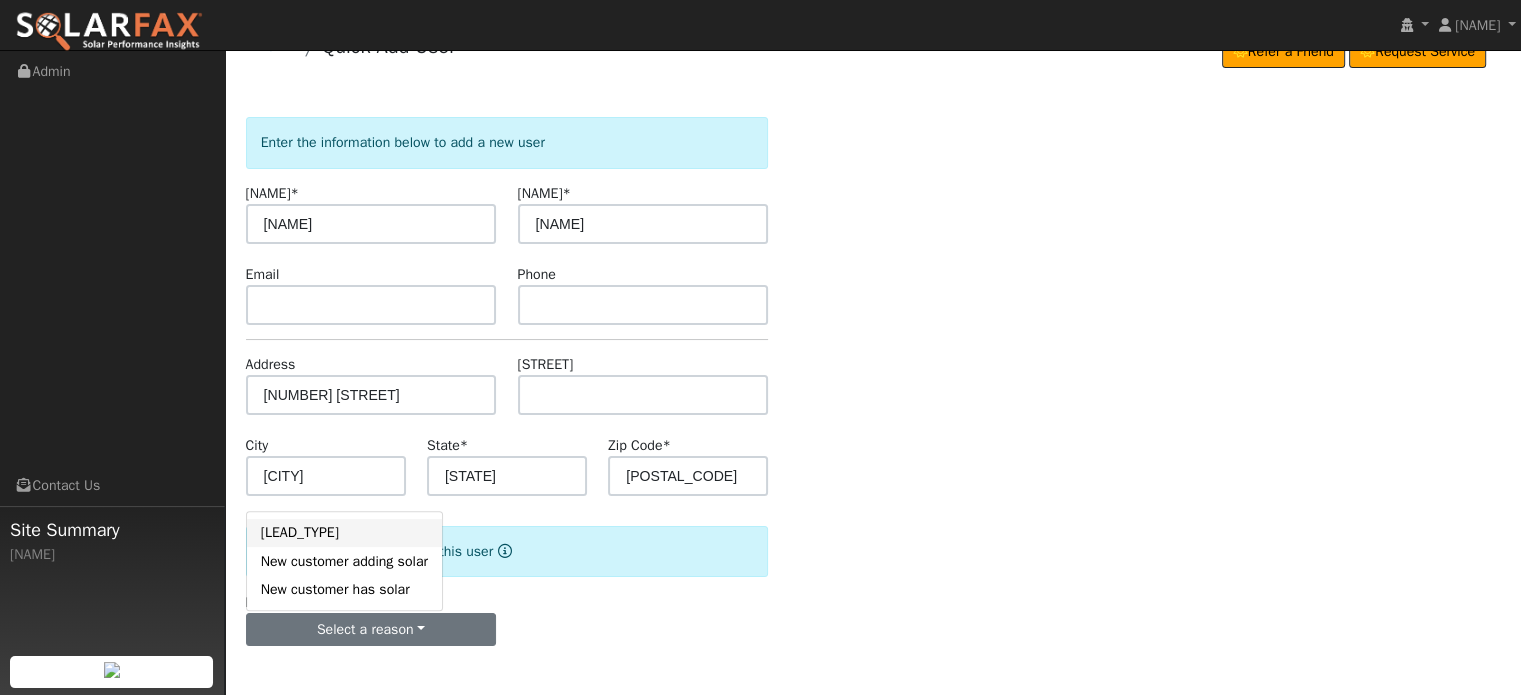 click on "[LEAD_TYPE]" at bounding box center (344, 533) 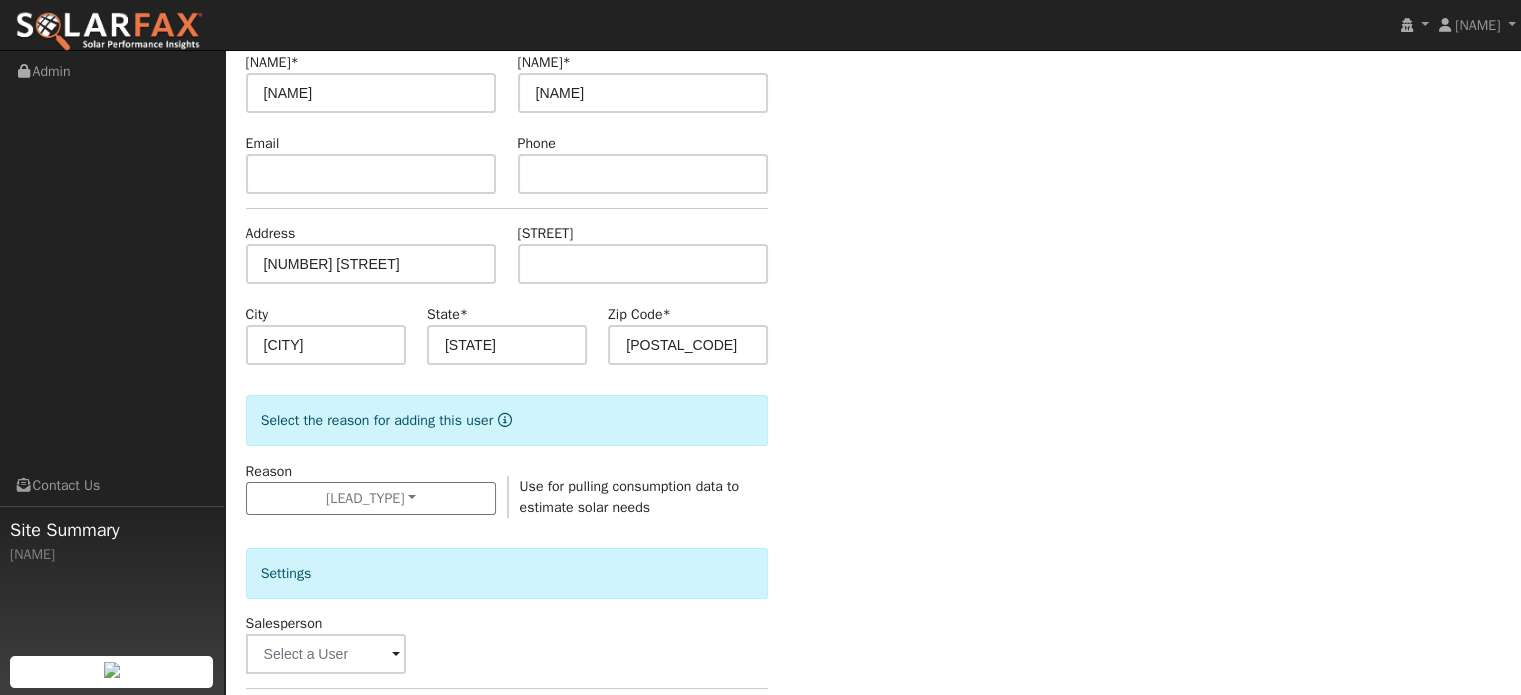 scroll, scrollTop: 339, scrollLeft: 0, axis: vertical 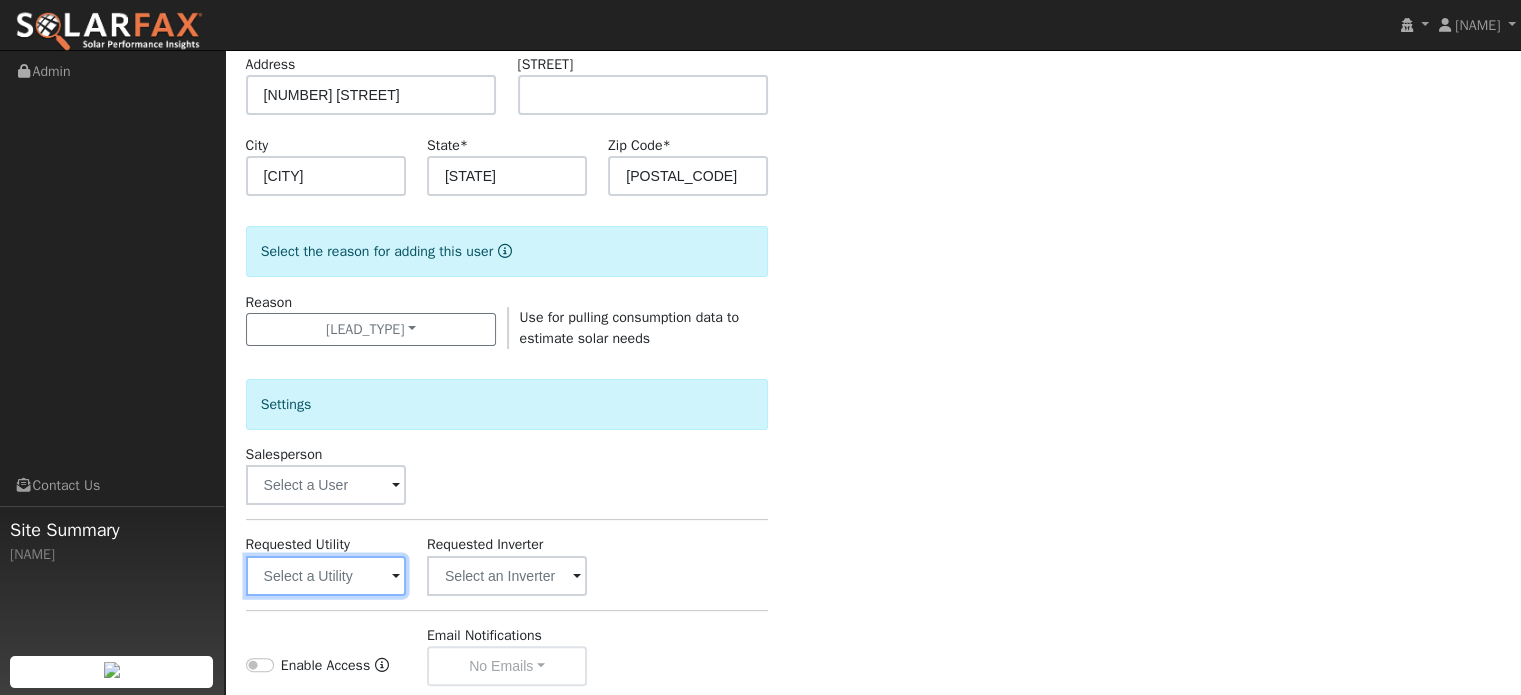 click at bounding box center [326, 576] 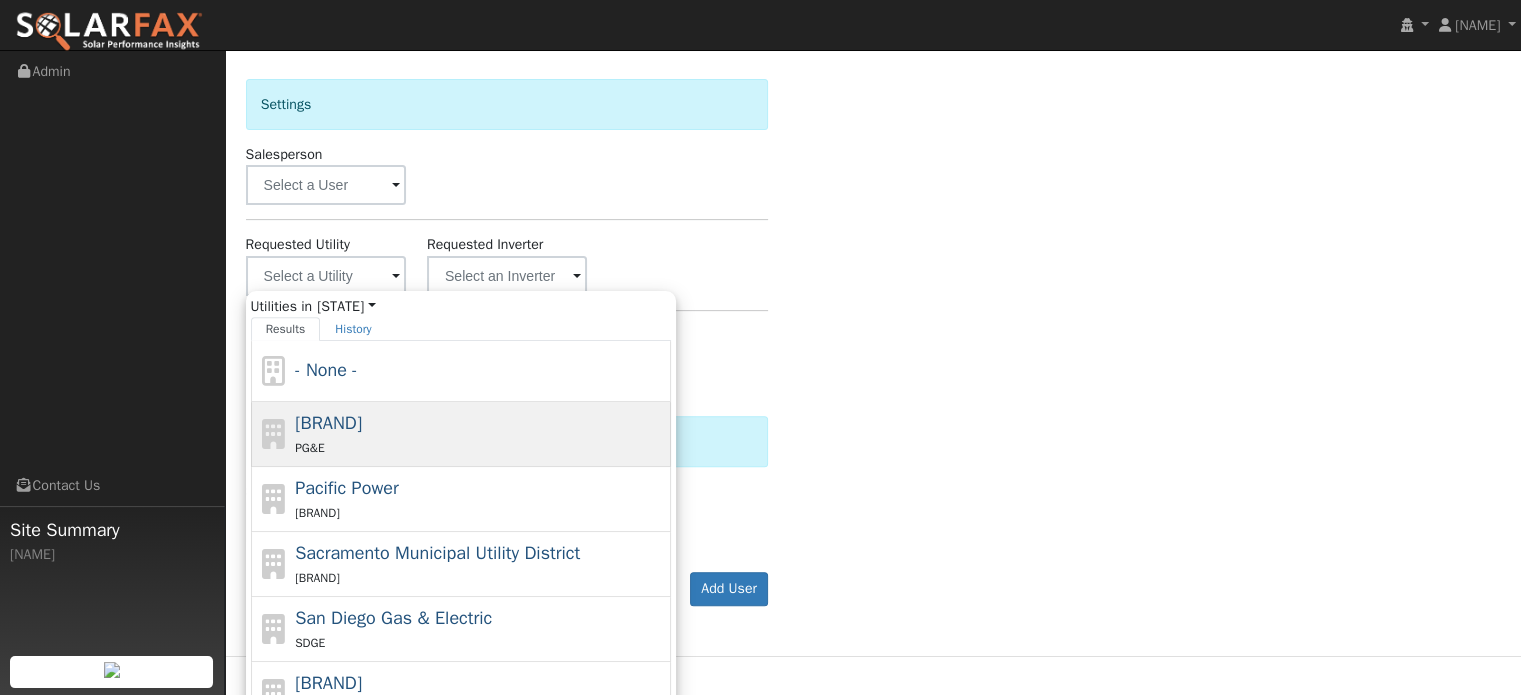 click on "[BRAND]" at bounding box center [326, 370] 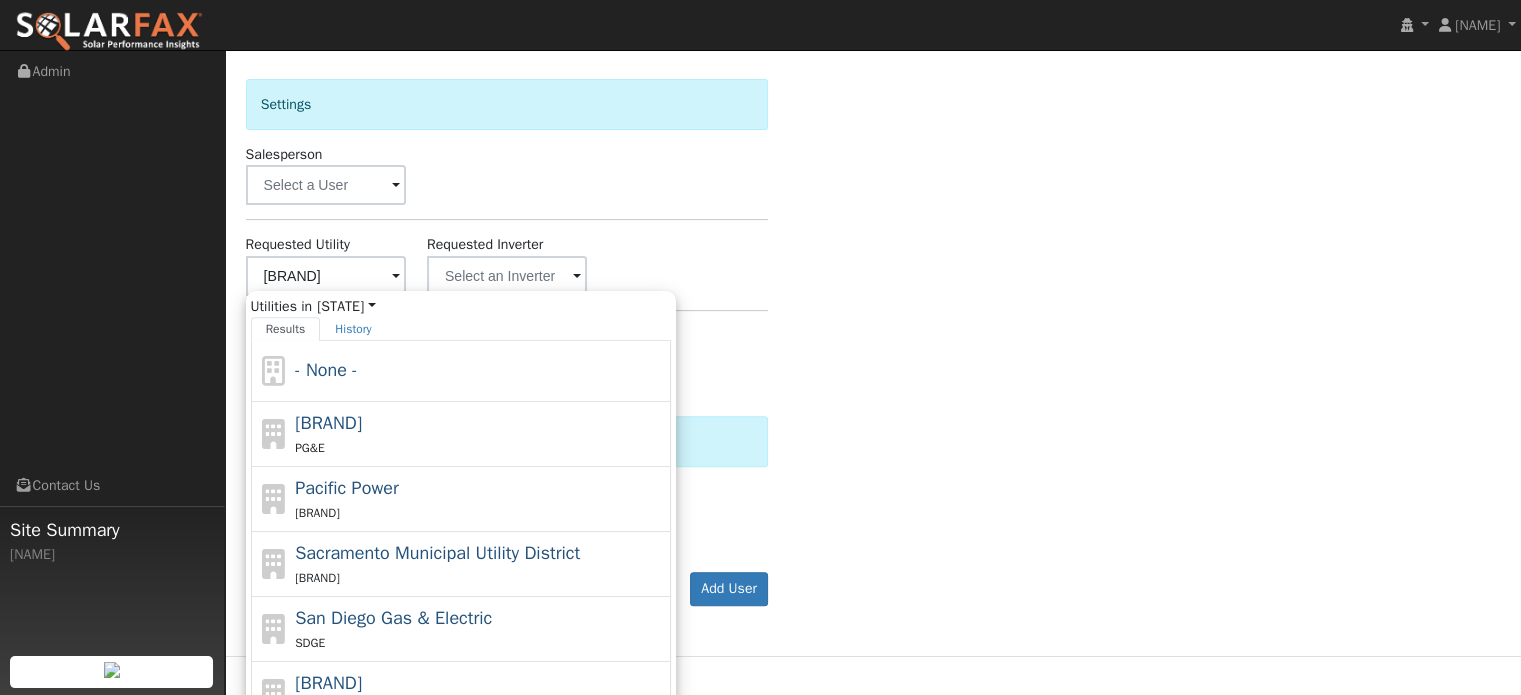 scroll, scrollTop: 597, scrollLeft: 0, axis: vertical 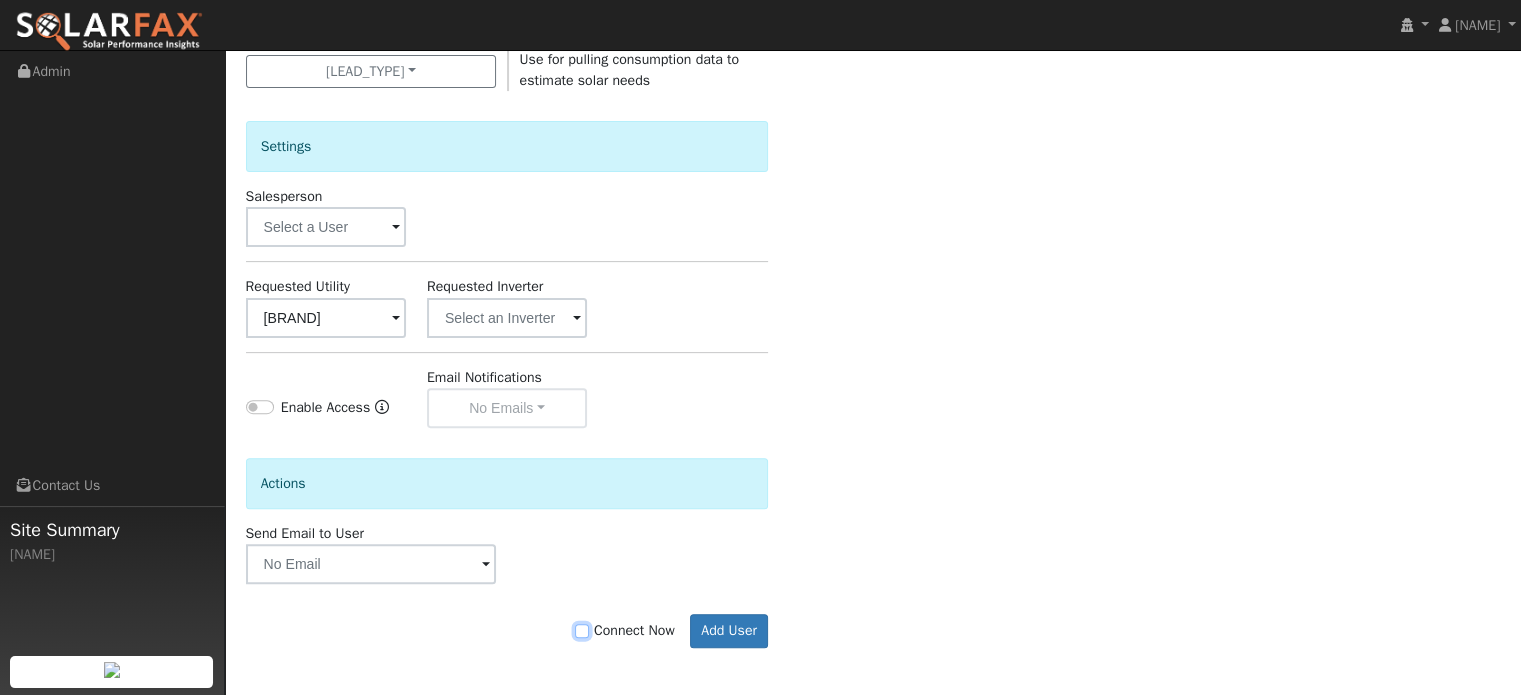 click on "Connect Now" at bounding box center (582, 631) 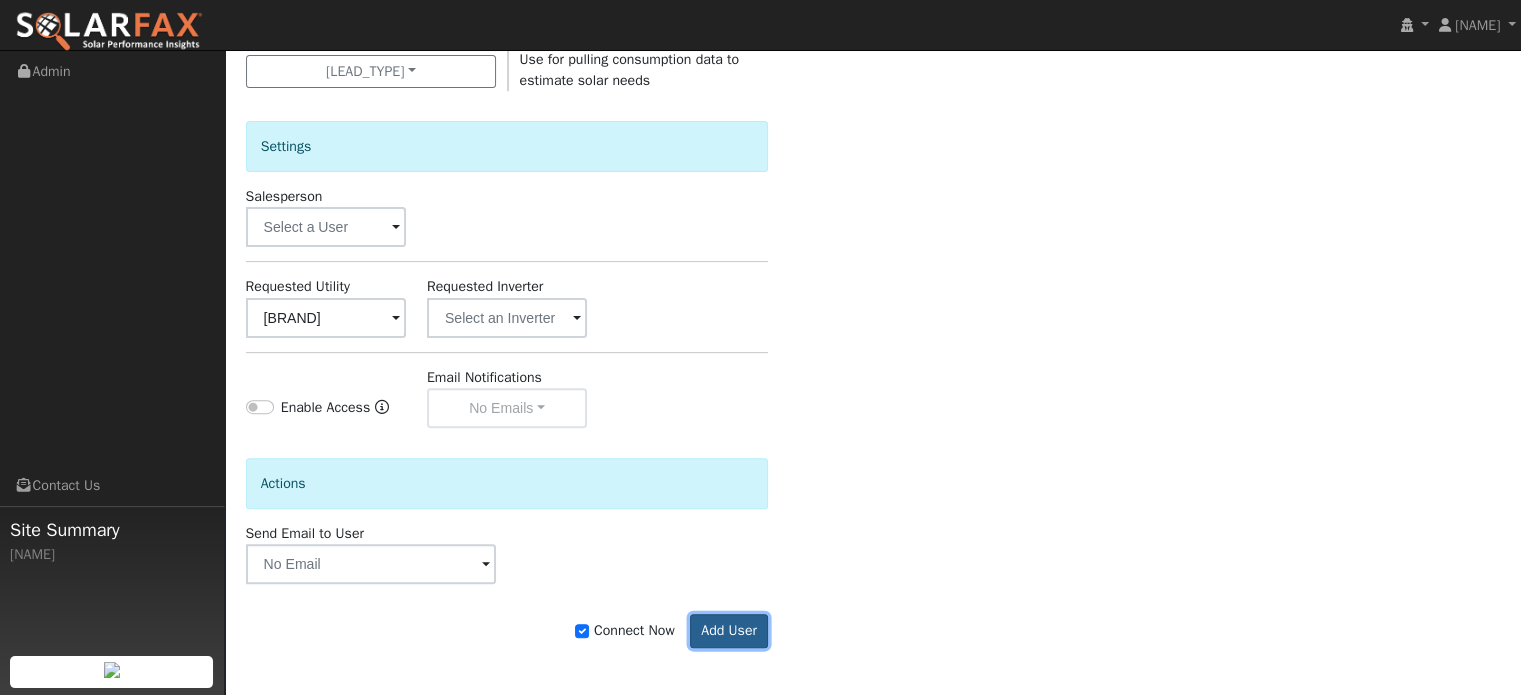 click on "Add User" at bounding box center (729, 631) 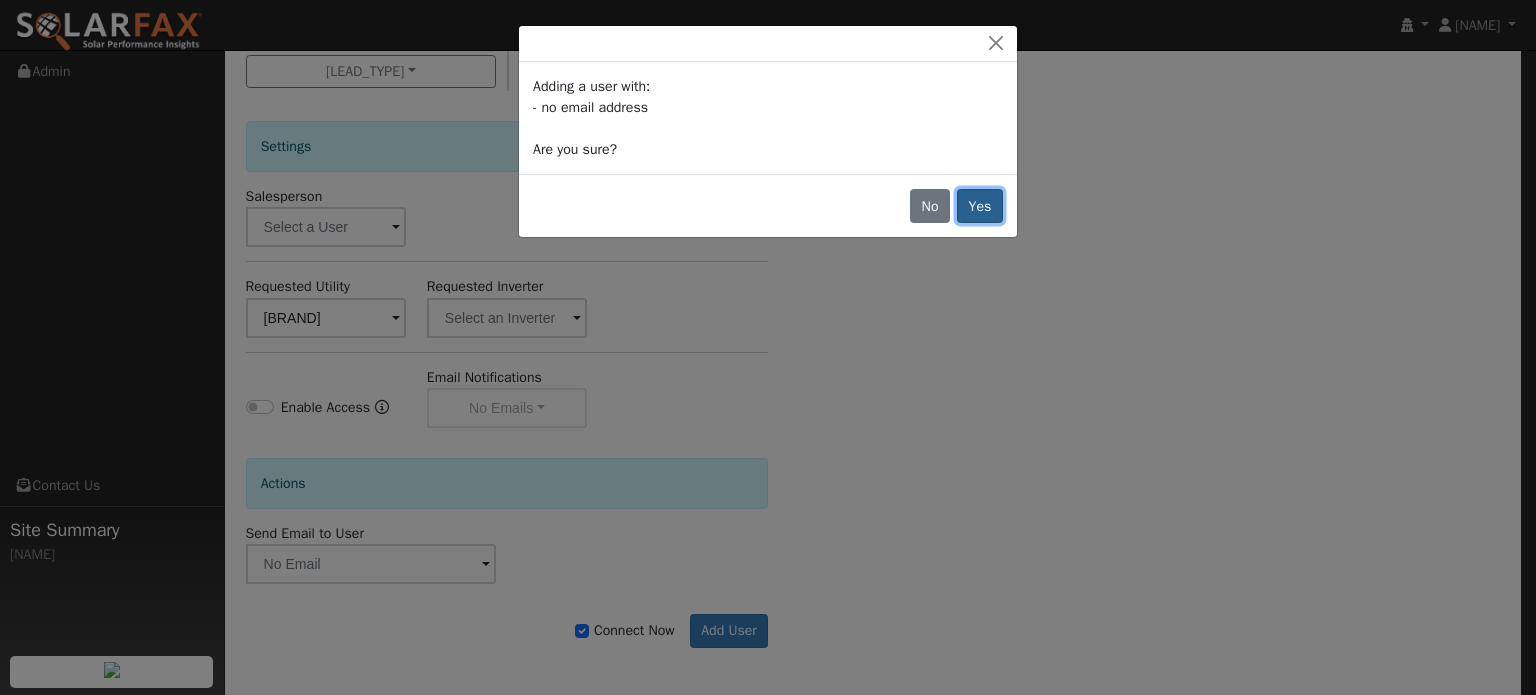 click on "Yes" at bounding box center [980, 206] 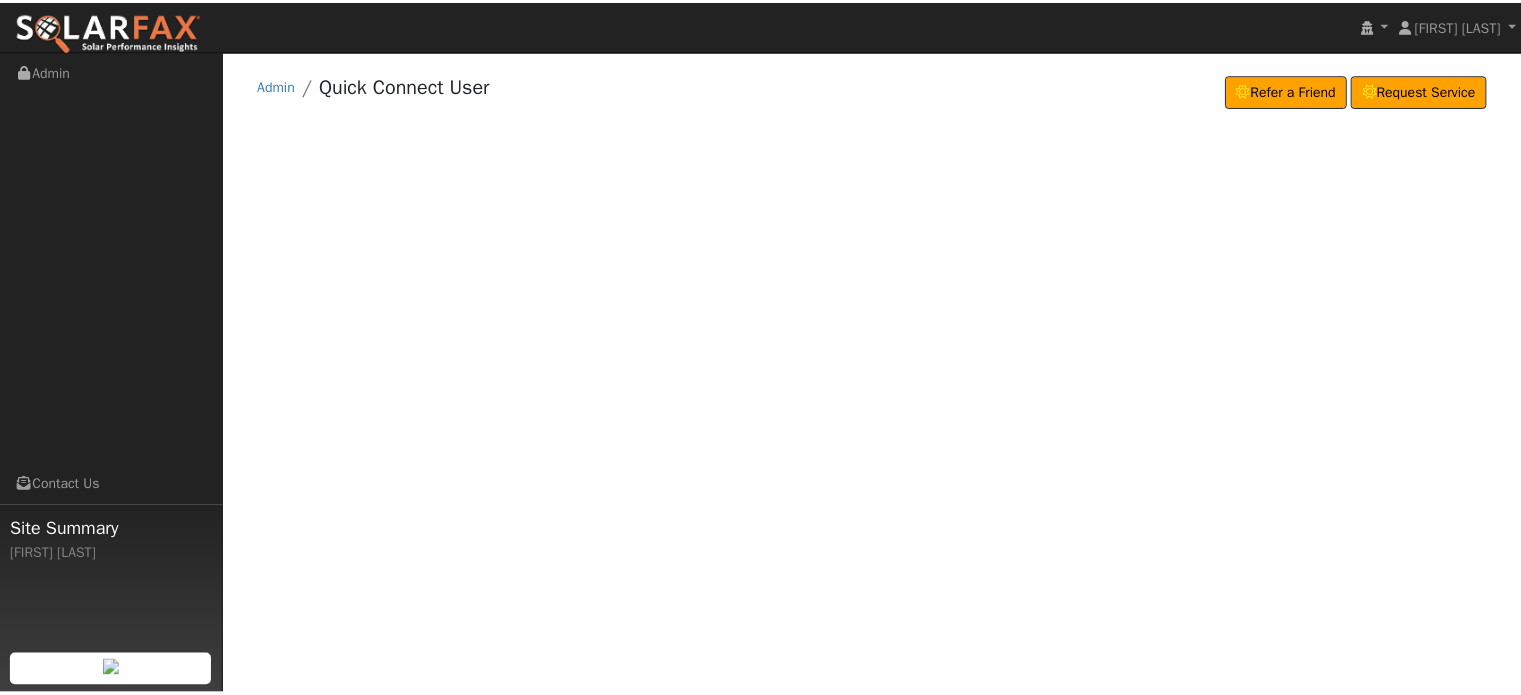scroll, scrollTop: 0, scrollLeft: 0, axis: both 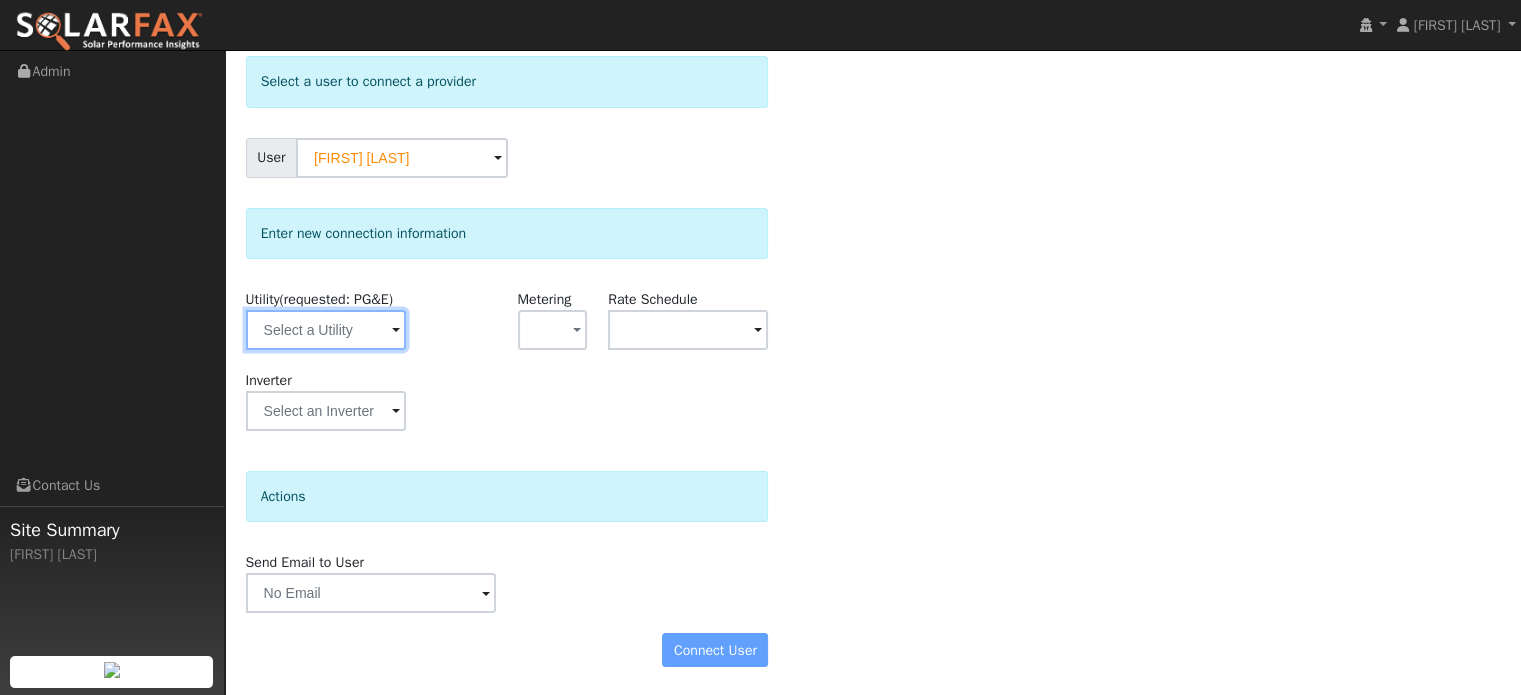 click at bounding box center [326, 330] 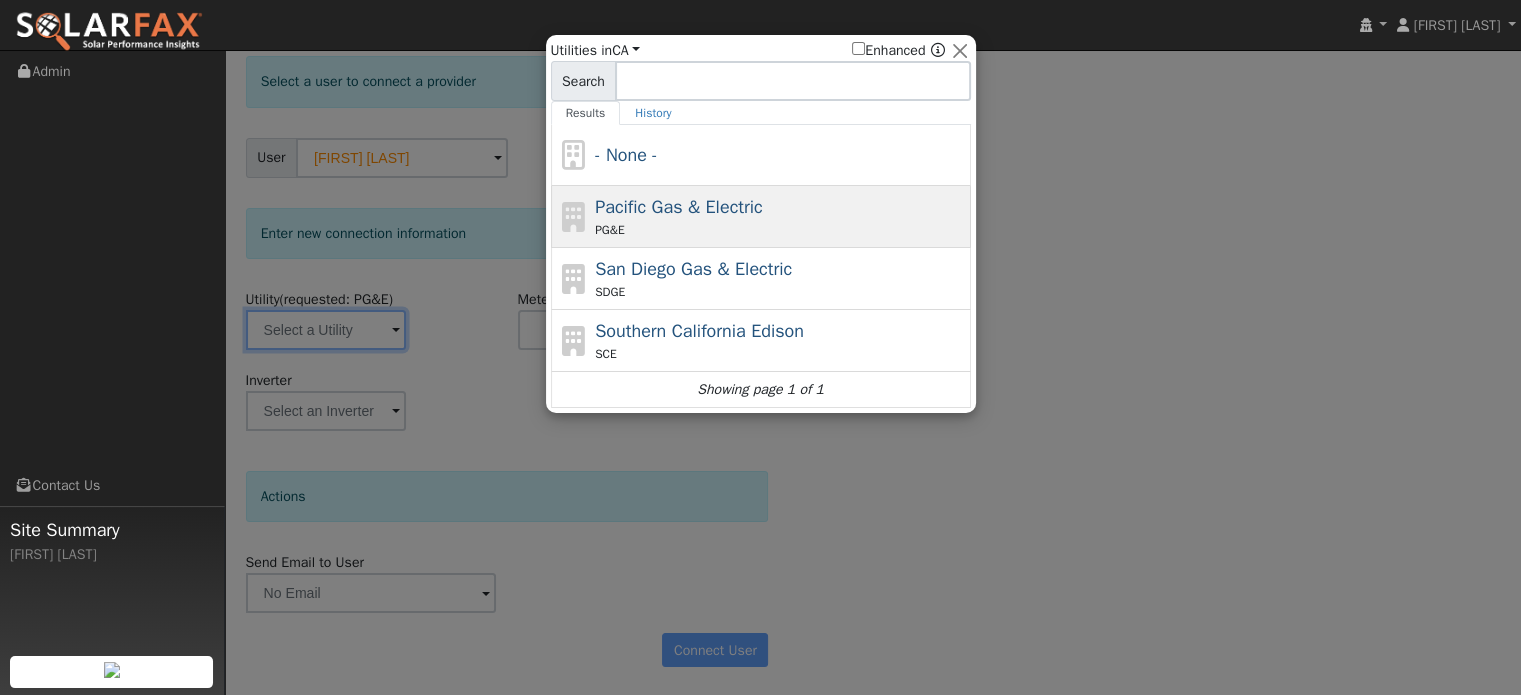 click on "Pacific Gas & Electric PG&E" at bounding box center [780, 155] 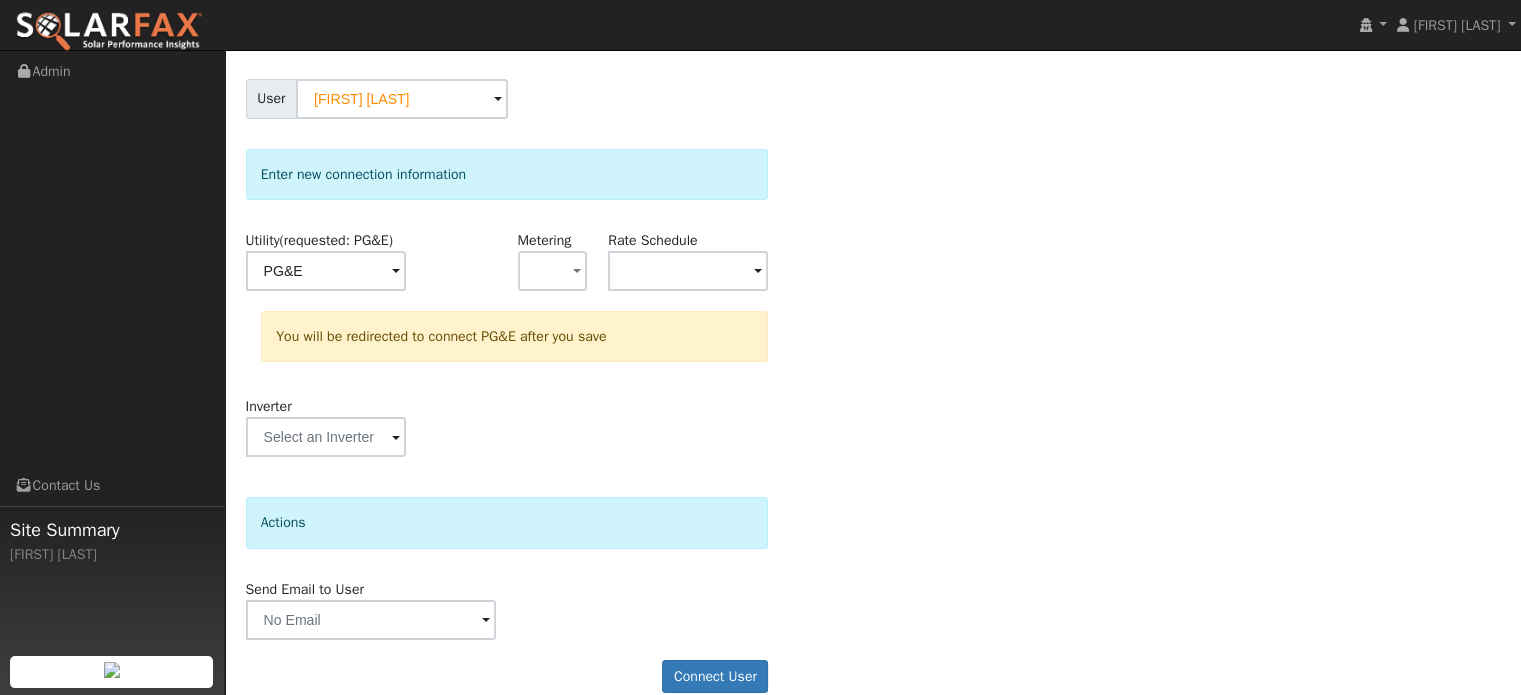 scroll, scrollTop: 185, scrollLeft: 0, axis: vertical 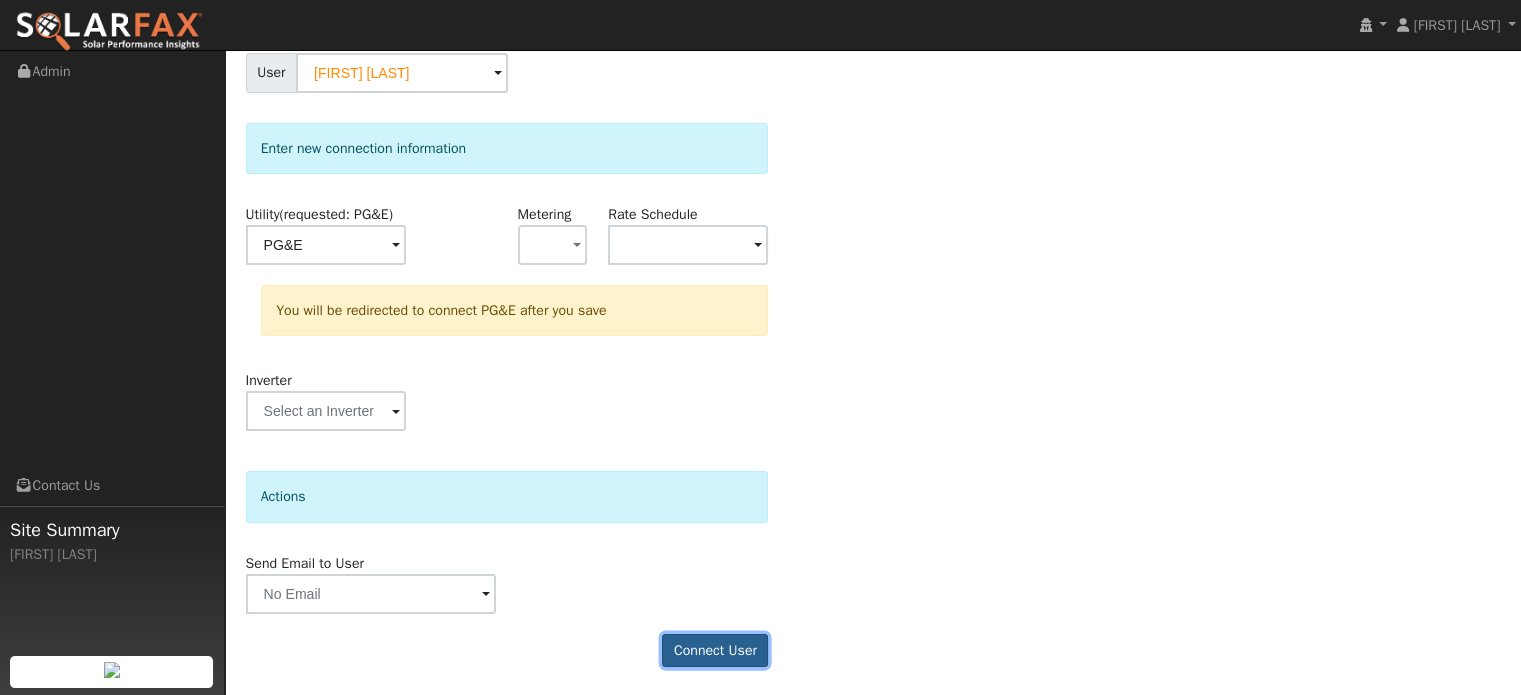 click on "Connect User" at bounding box center (715, 651) 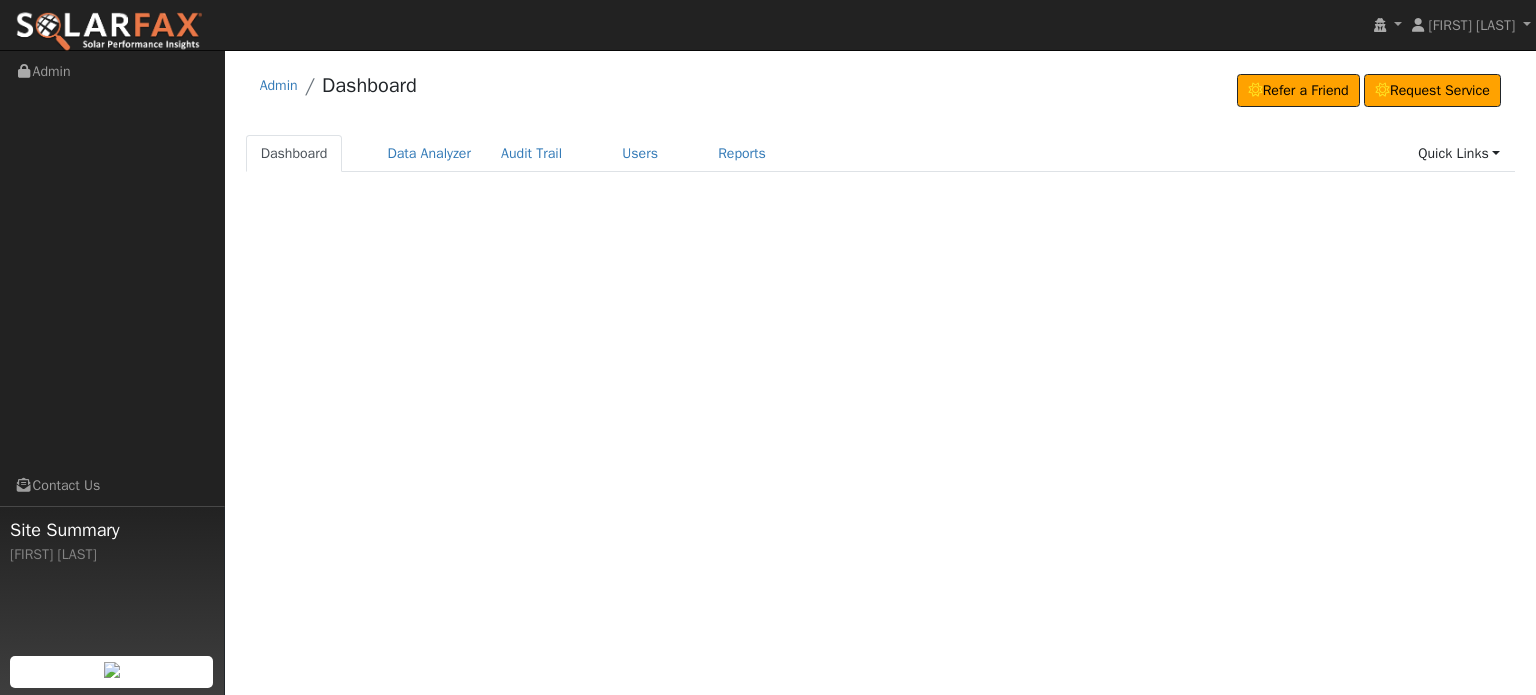 scroll, scrollTop: 0, scrollLeft: 0, axis: both 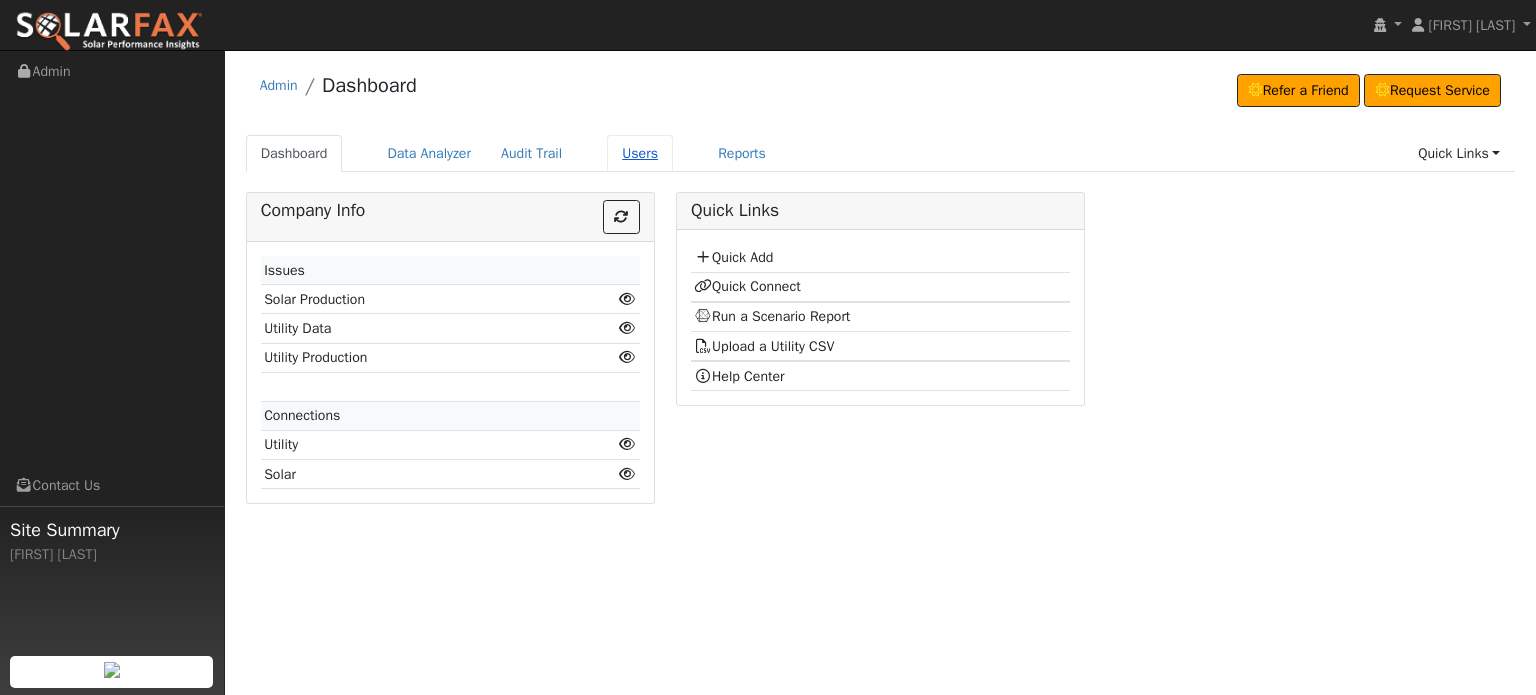 click on "Users" at bounding box center (640, 153) 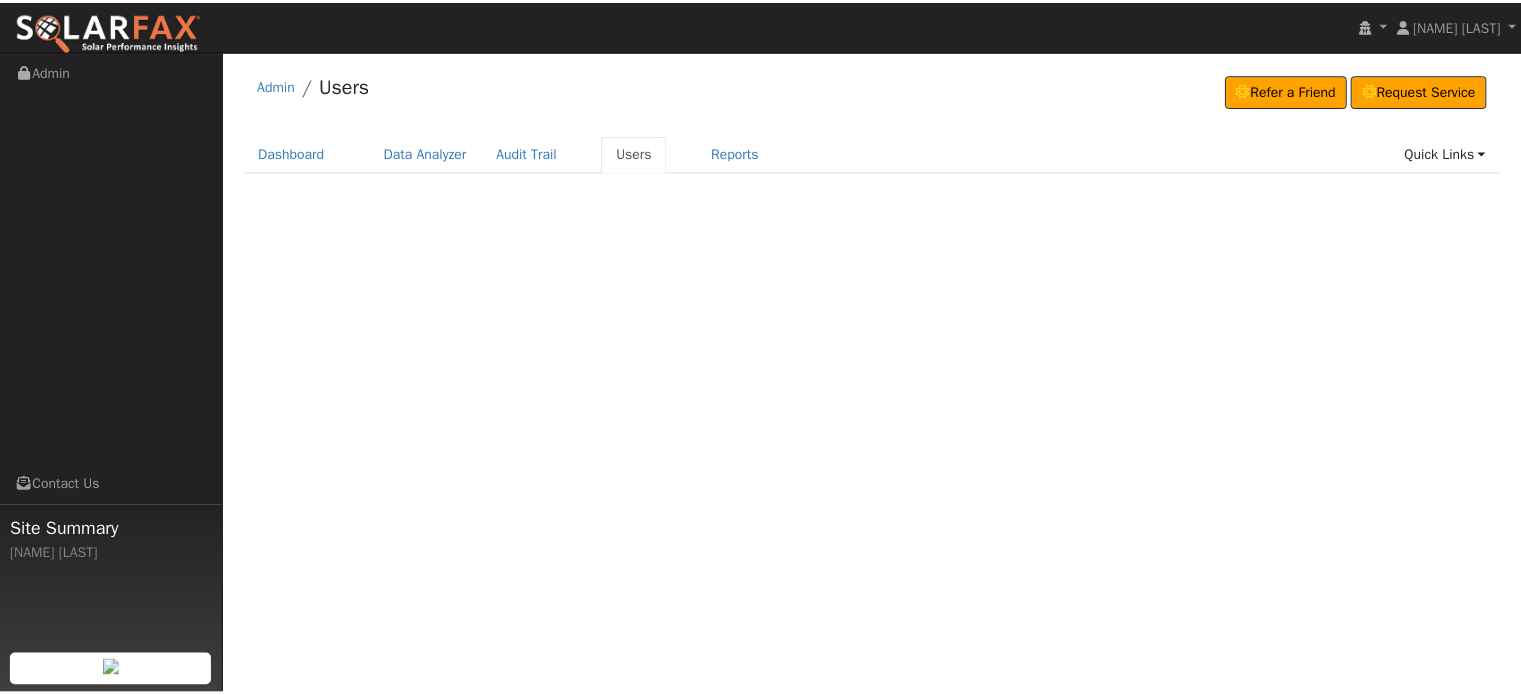 scroll, scrollTop: 0, scrollLeft: 0, axis: both 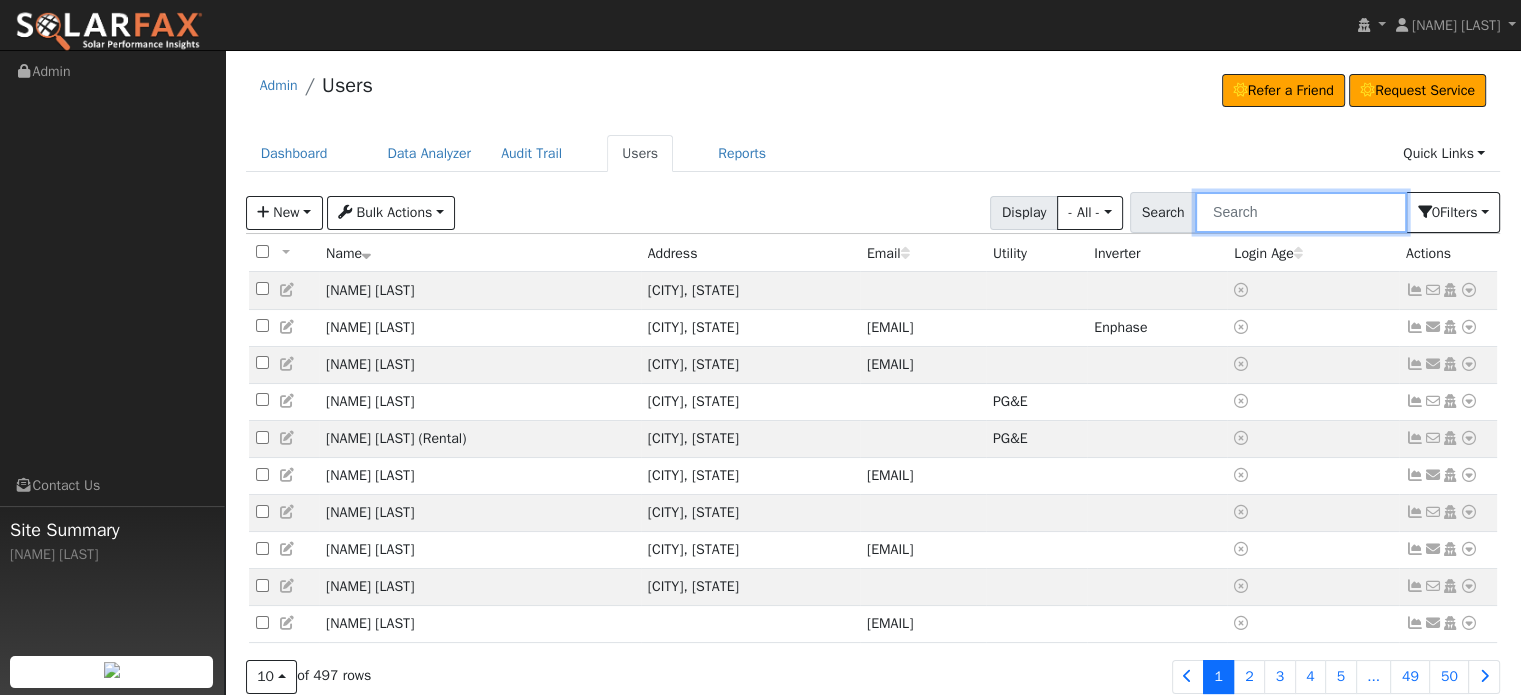 click at bounding box center [1301, 212] 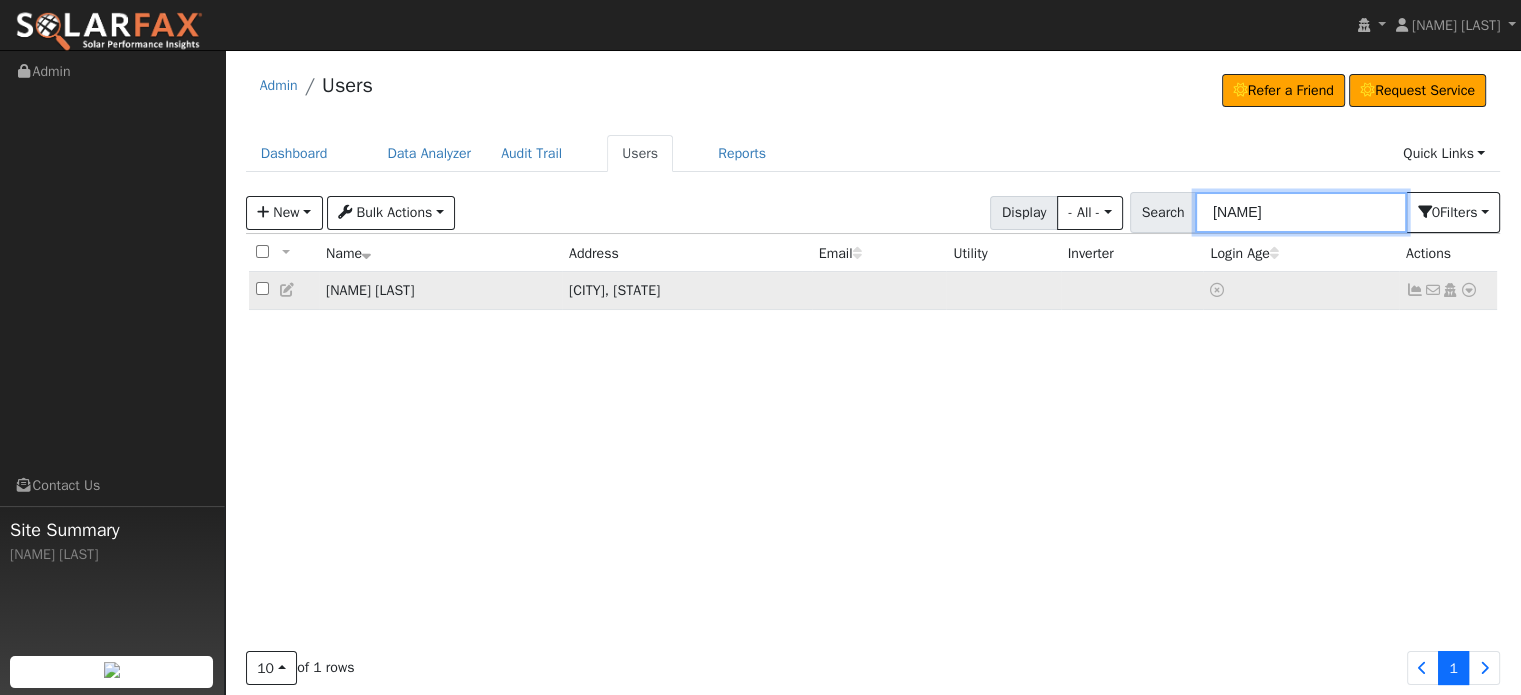 type on "carey" 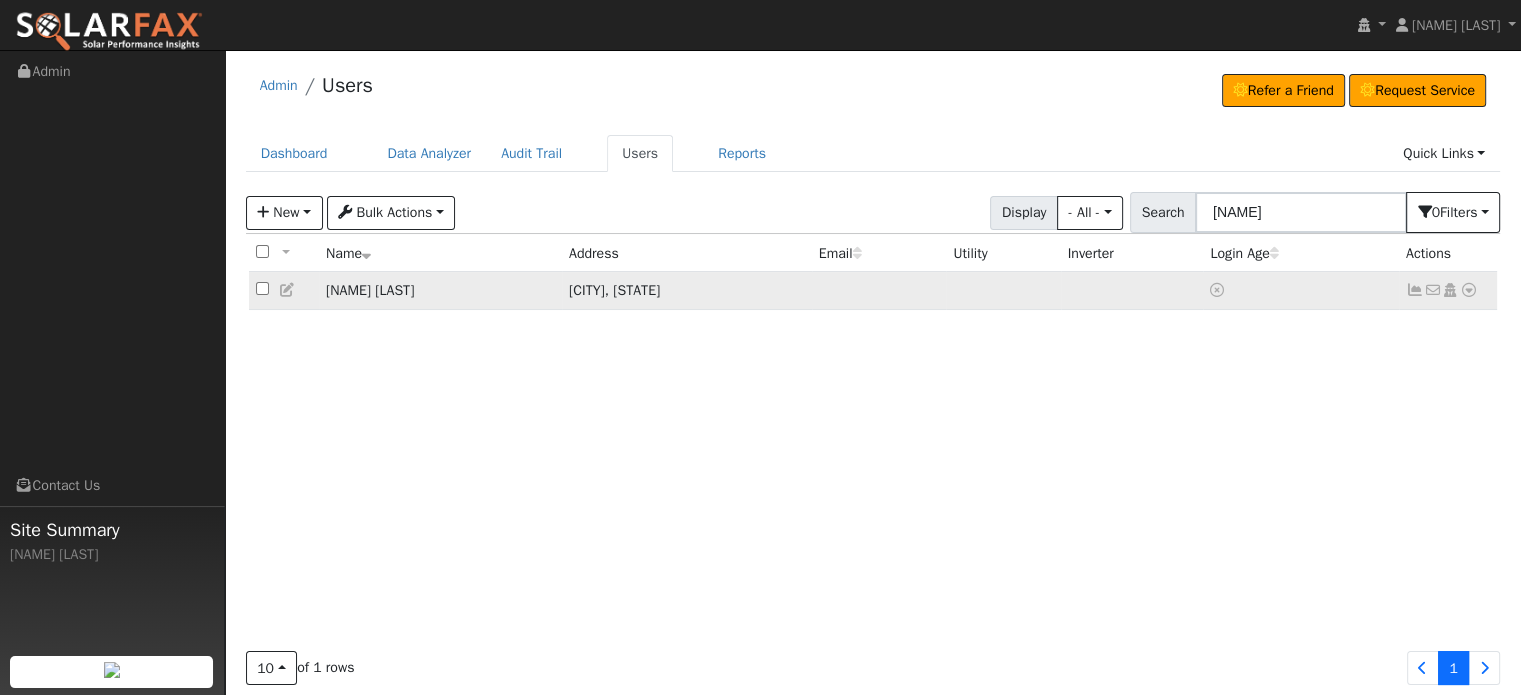 click at bounding box center (1415, 290) 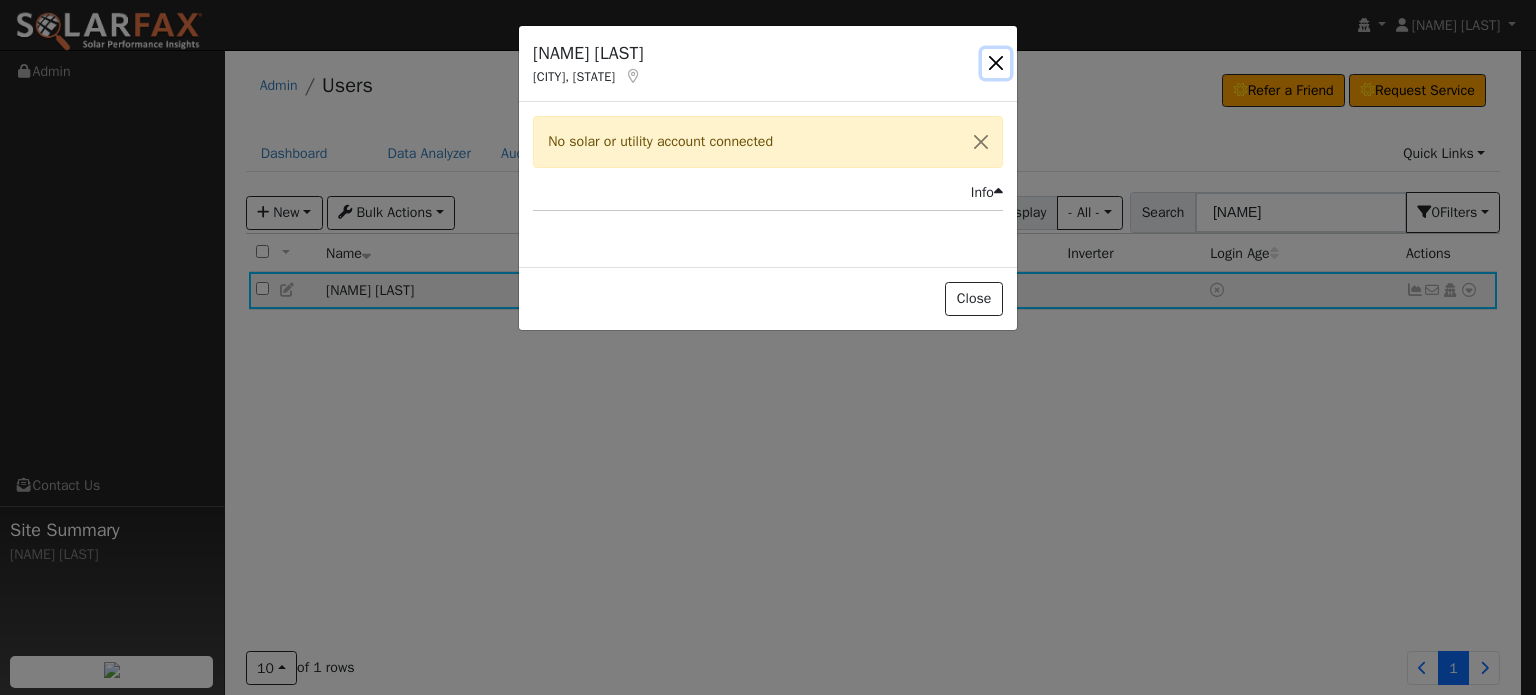 click at bounding box center (996, 63) 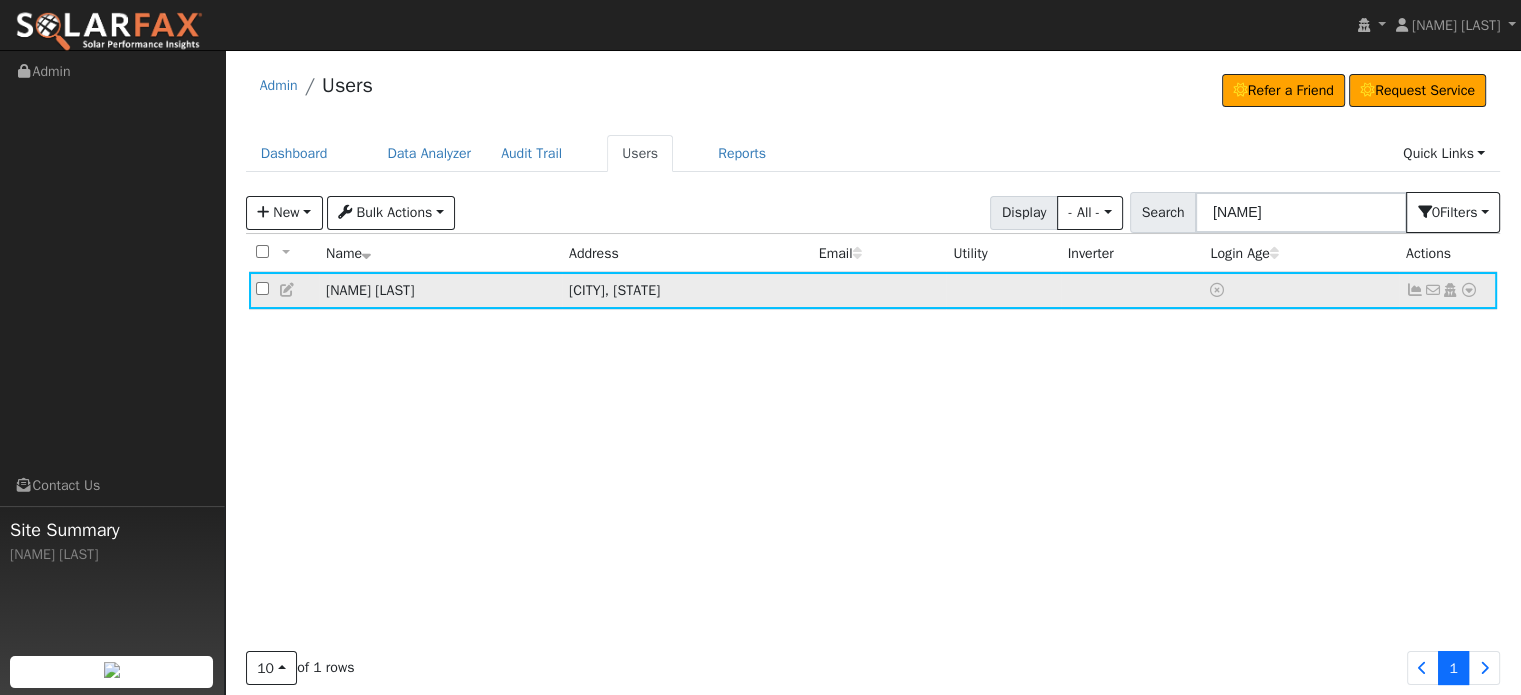 click at bounding box center (1415, 290) 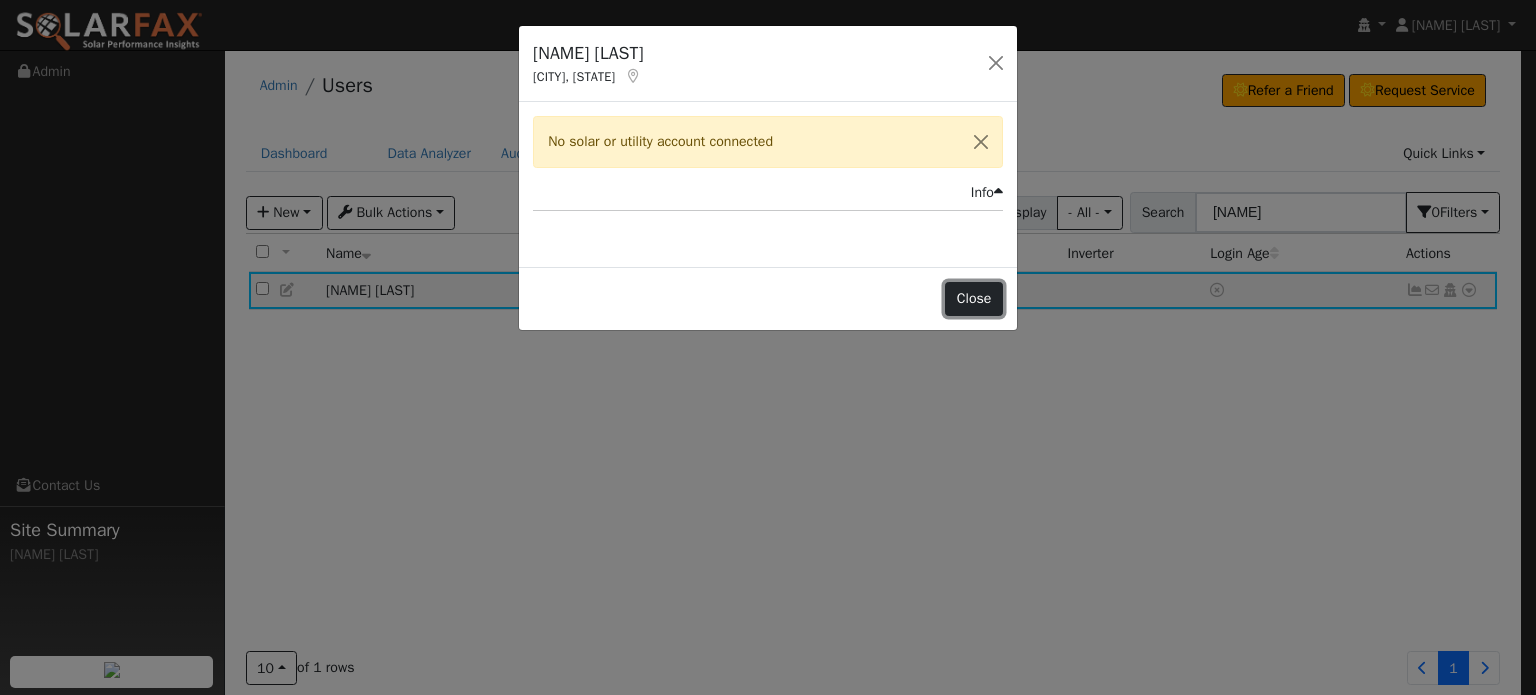 click on "Close" at bounding box center (974, 299) 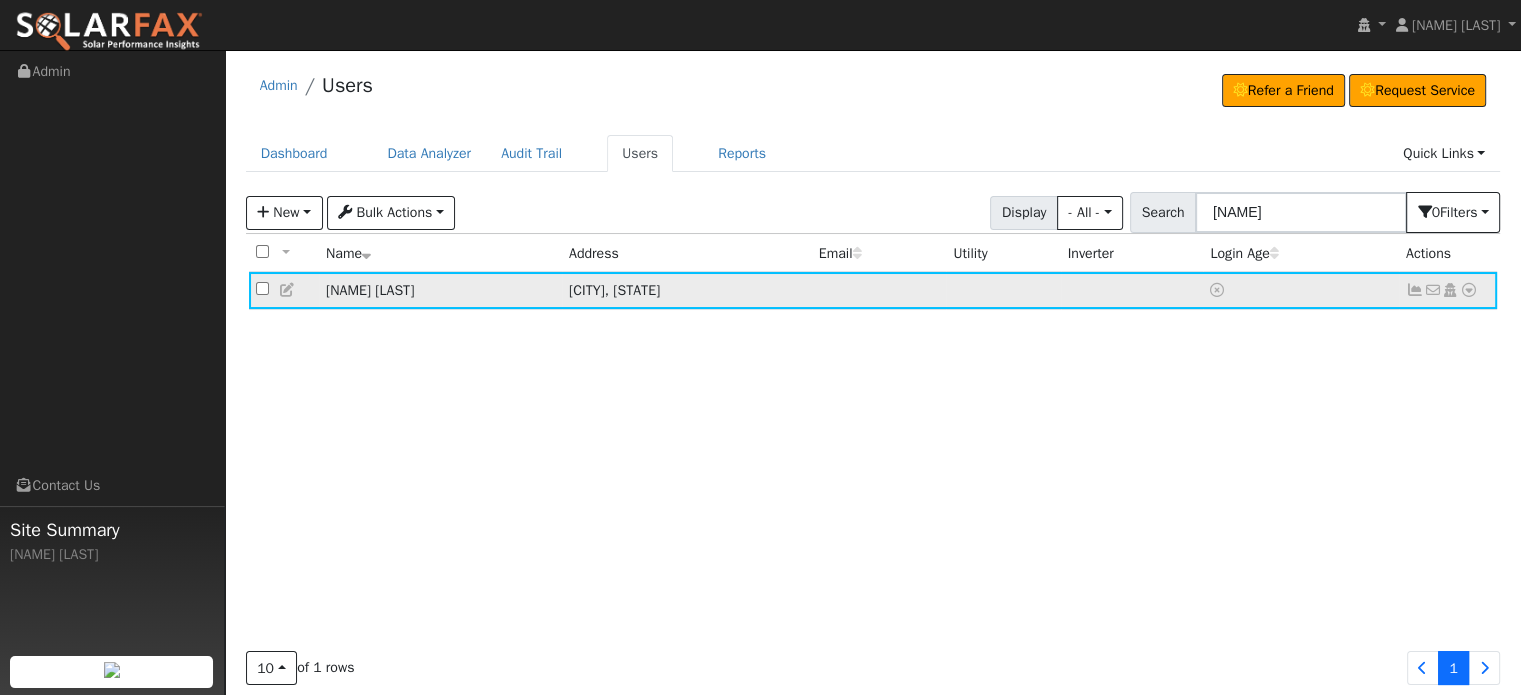 click at bounding box center [288, 290] 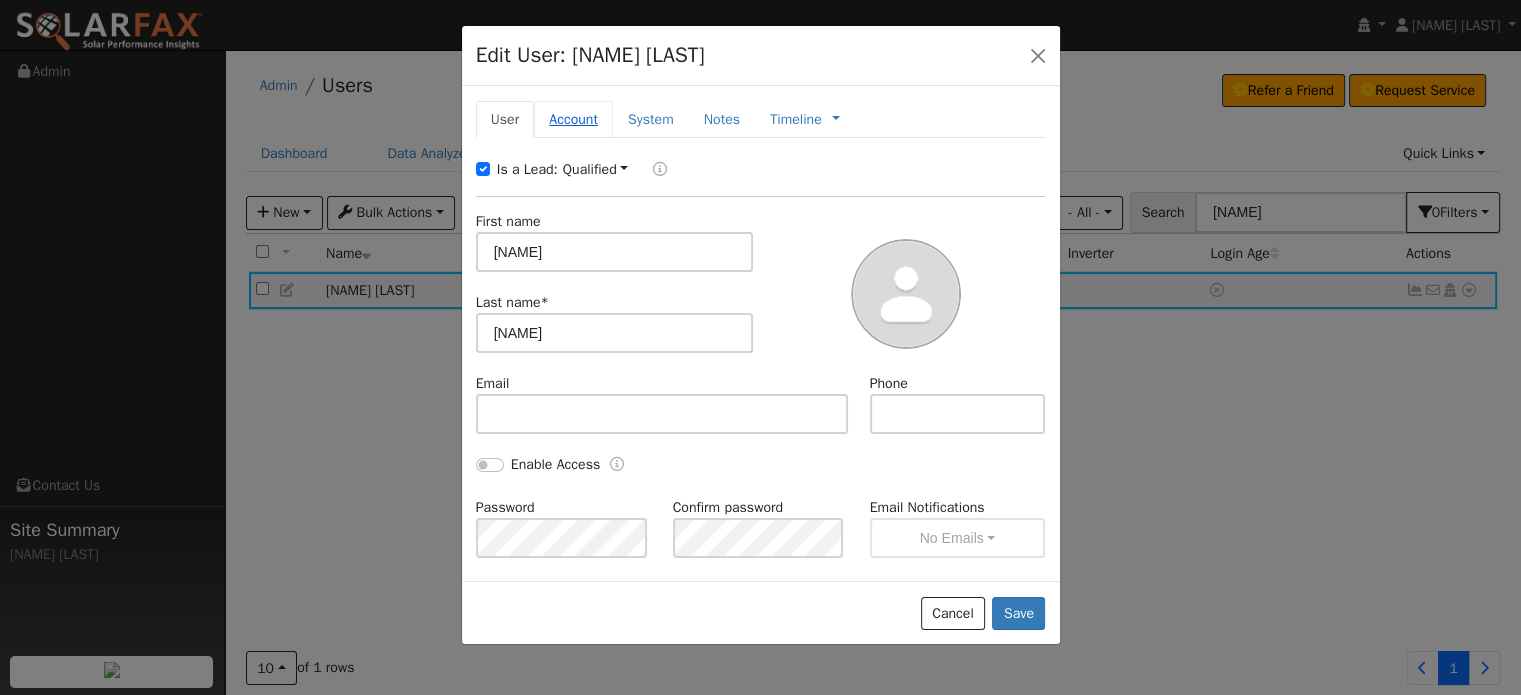 click on "Account" at bounding box center (505, 119) 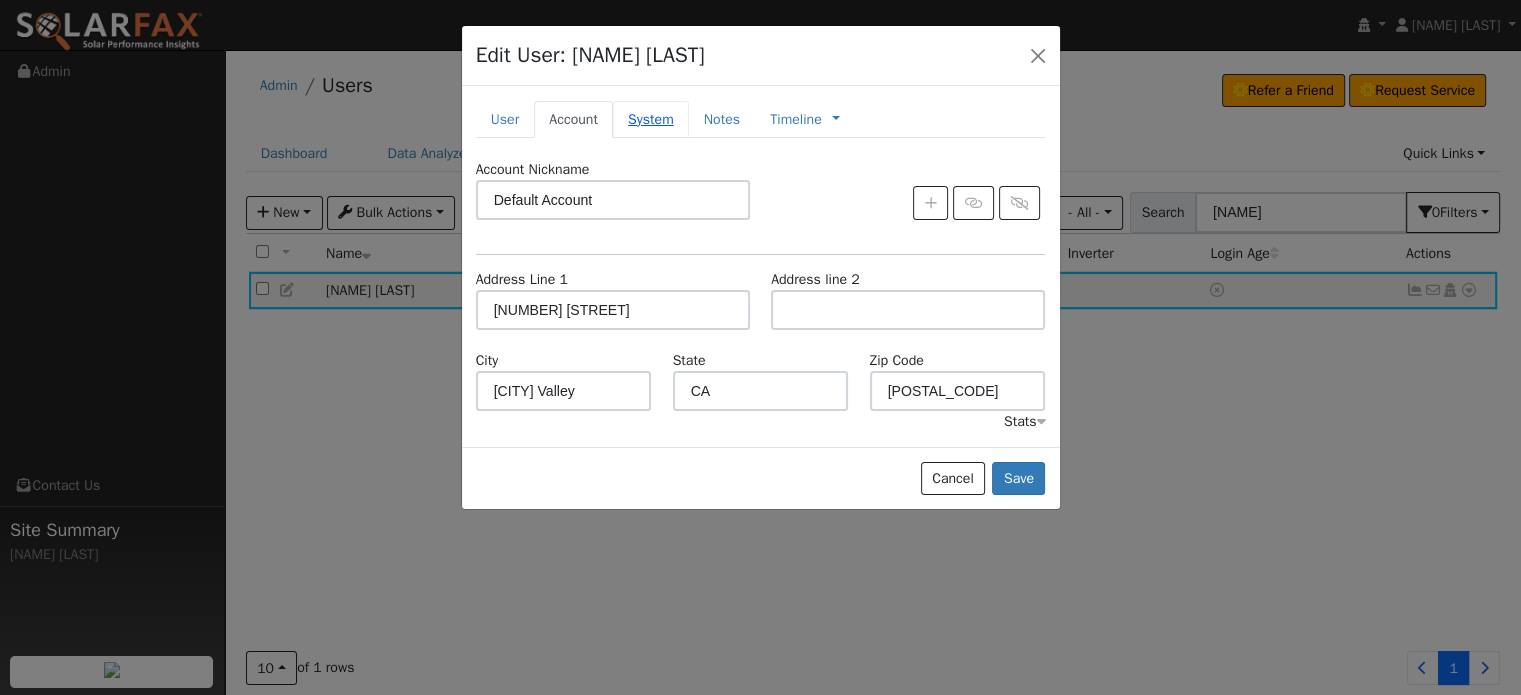 click on "System" at bounding box center [505, 119] 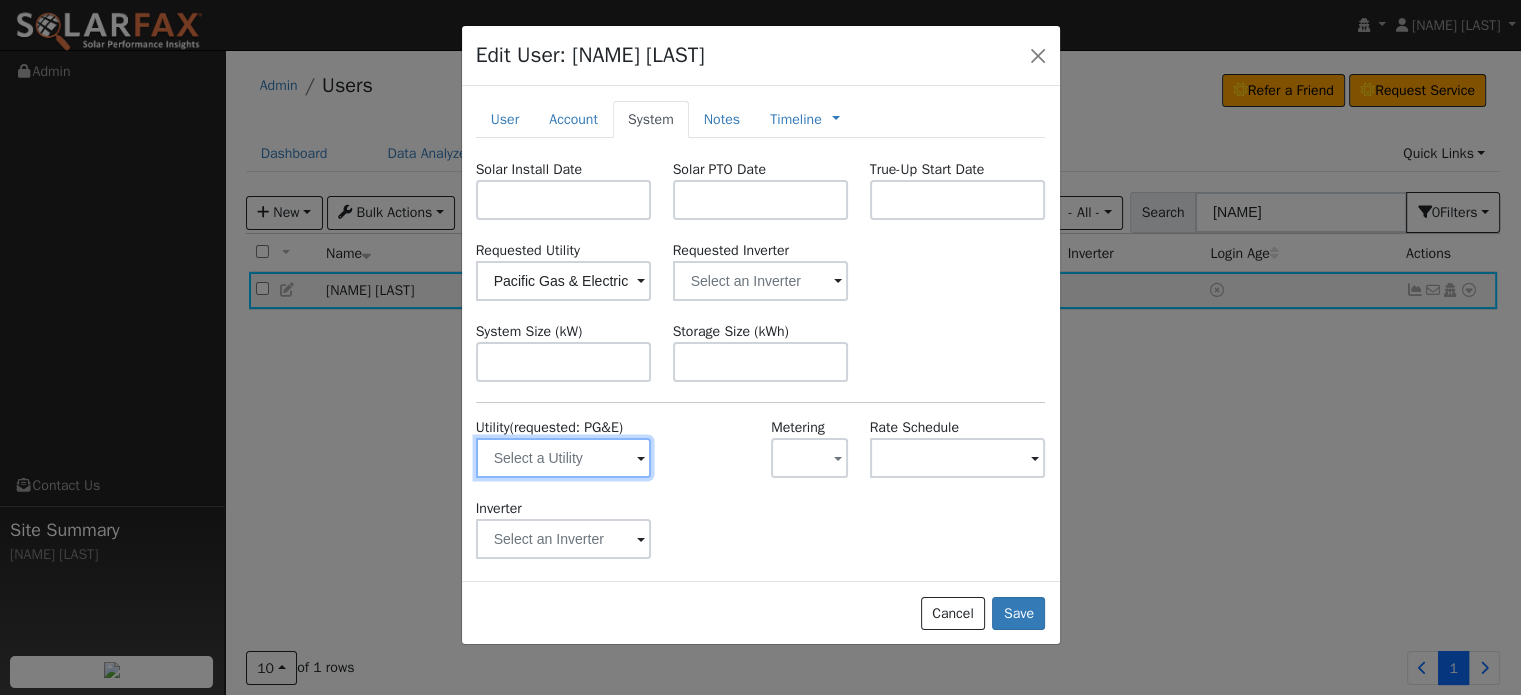click at bounding box center [564, 458] 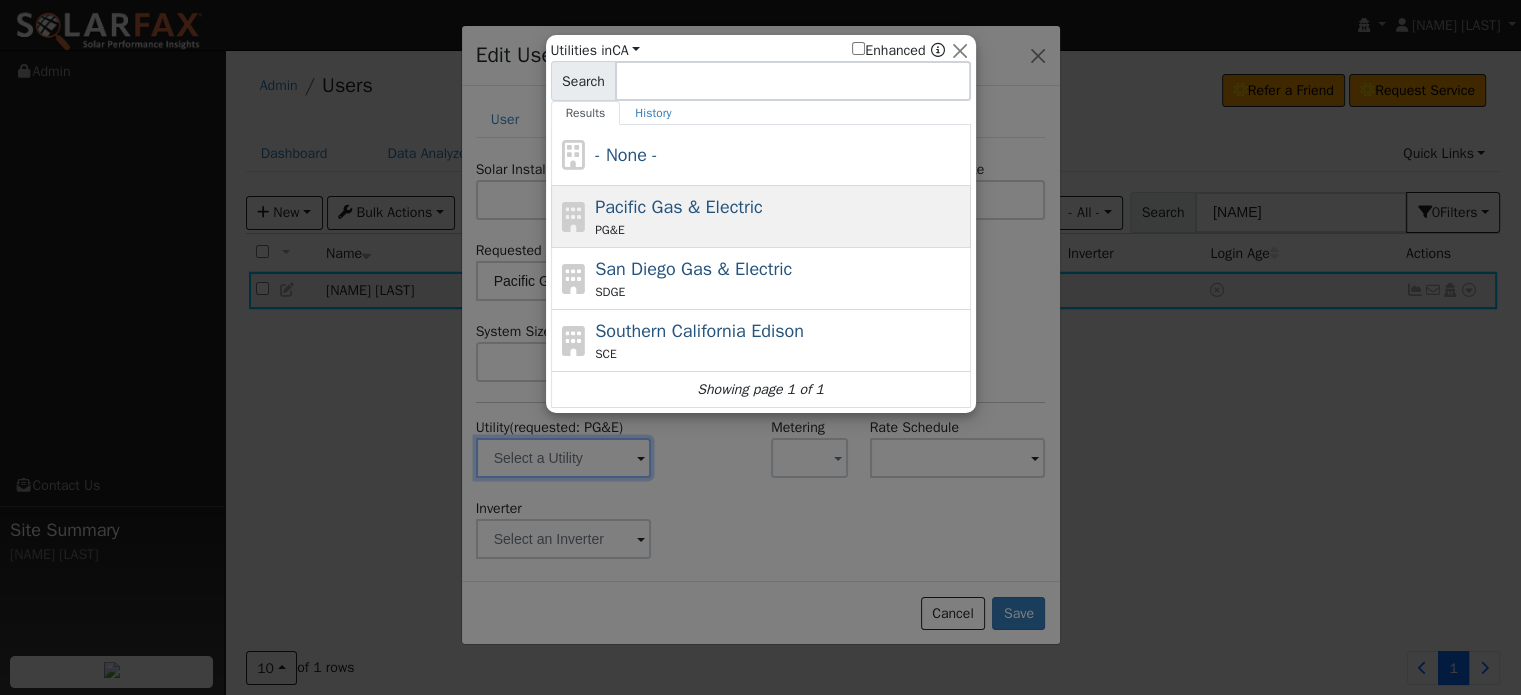 click on "PG&E" at bounding box center [780, 230] 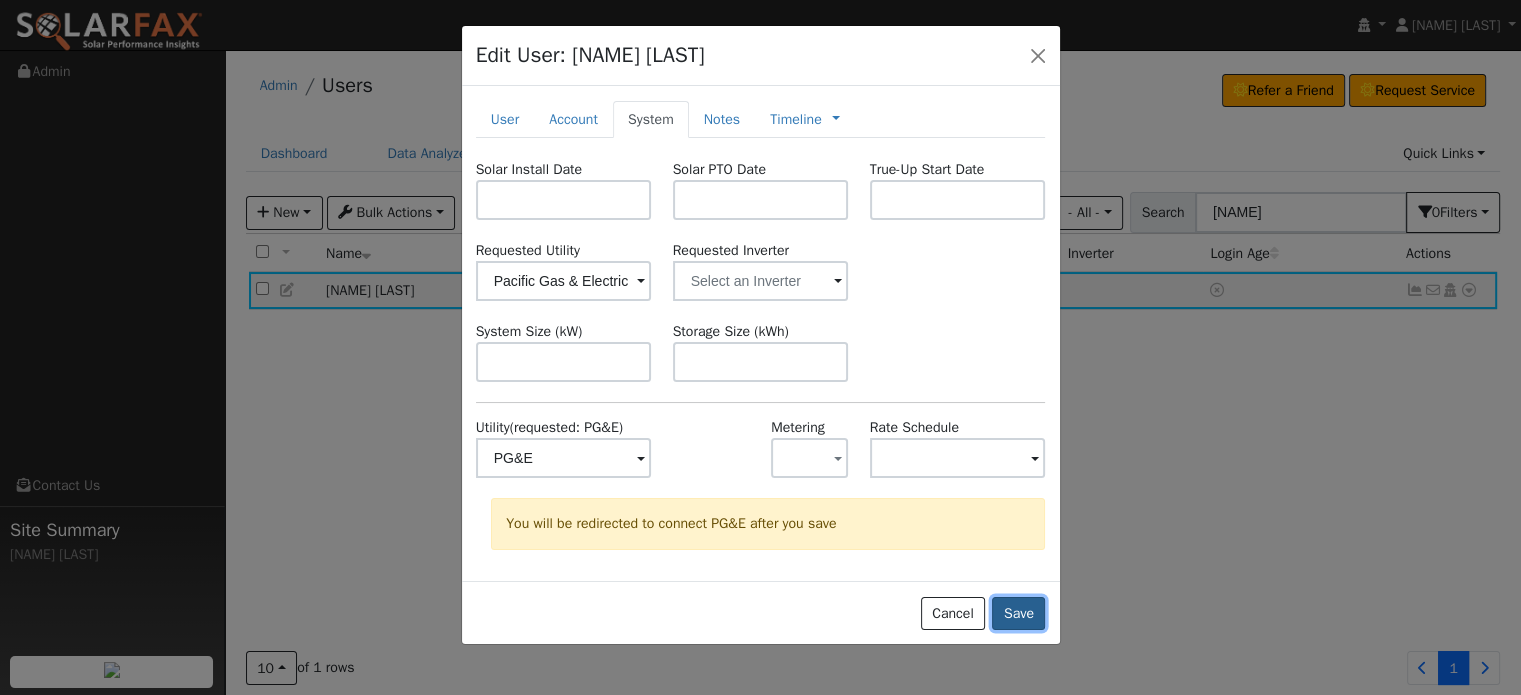 click on "Save" at bounding box center [0, 0] 